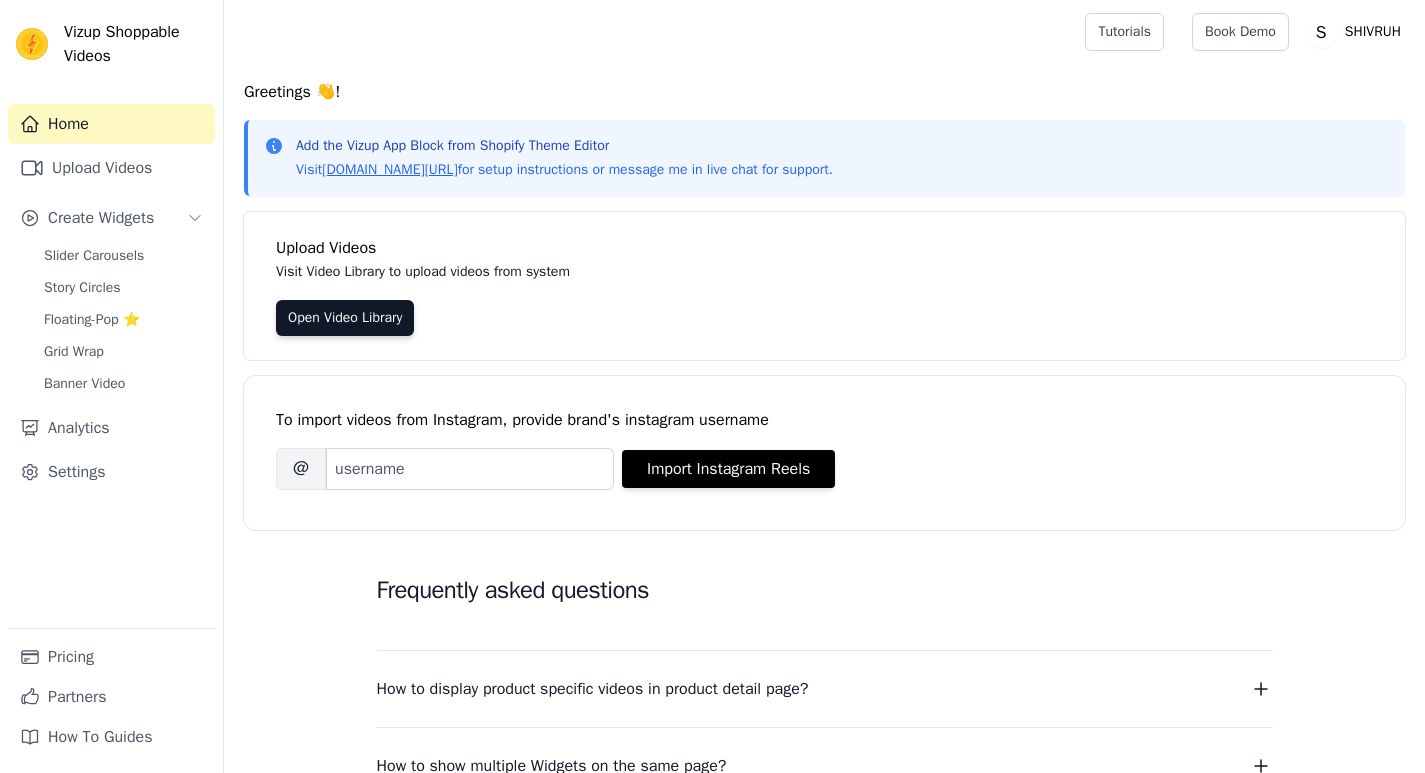 scroll, scrollTop: 0, scrollLeft: 0, axis: both 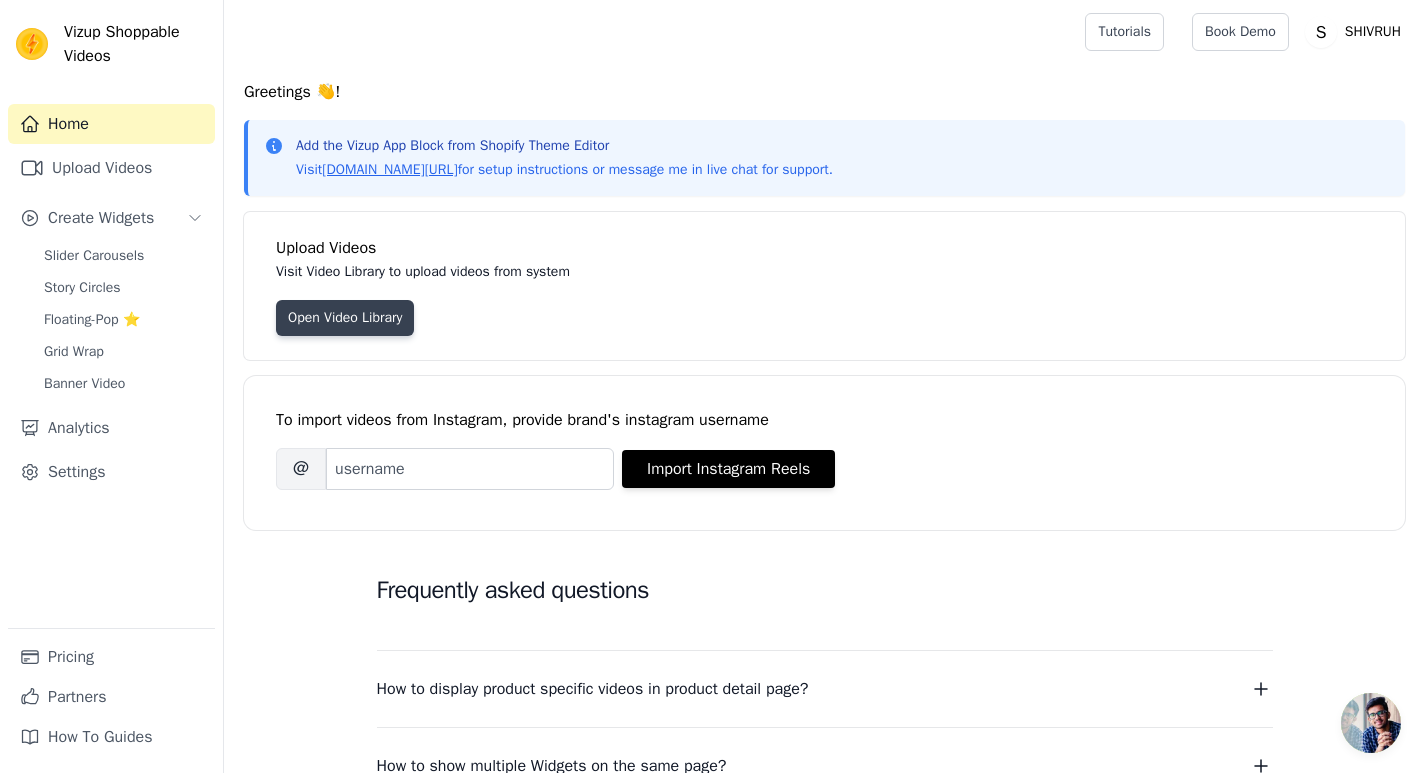 click on "Open Video Library" at bounding box center [345, 318] 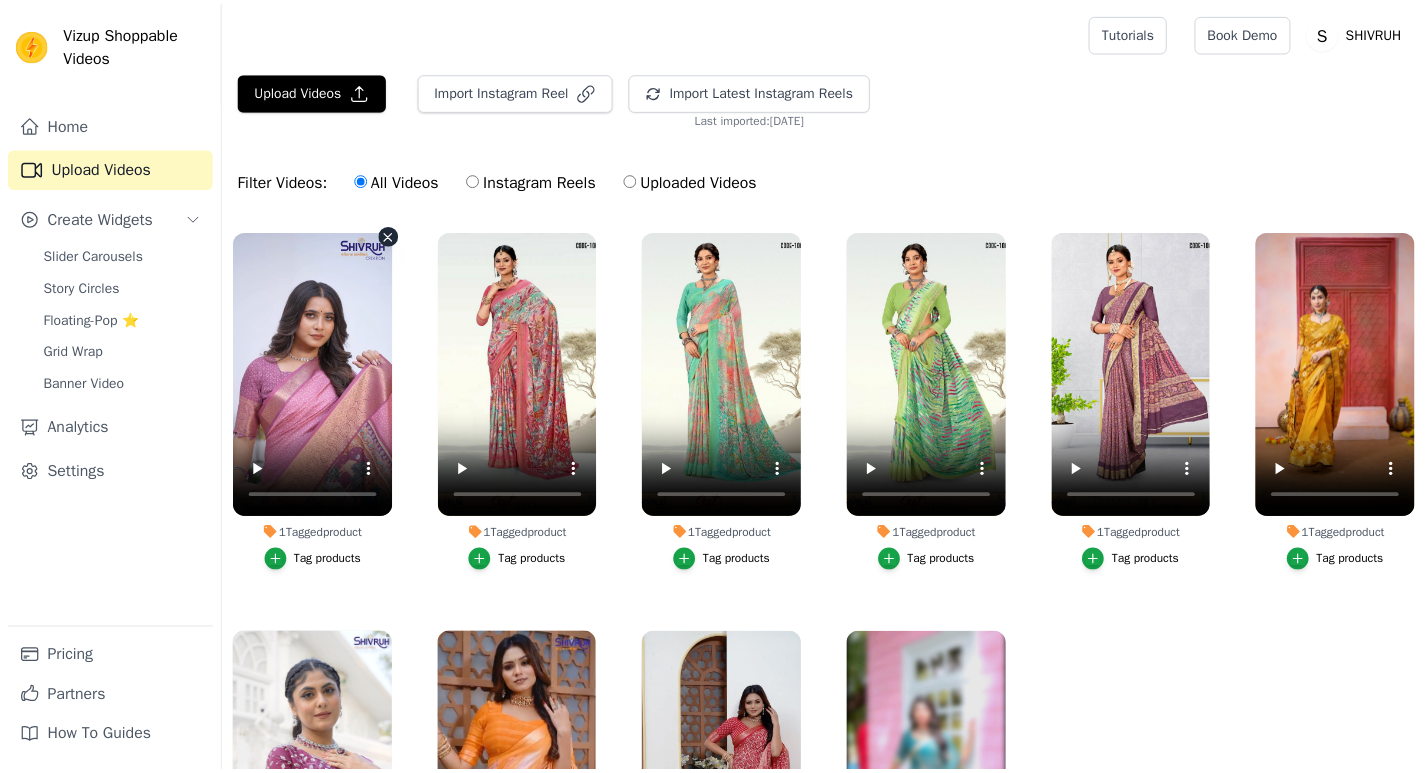 scroll, scrollTop: 0, scrollLeft: 0, axis: both 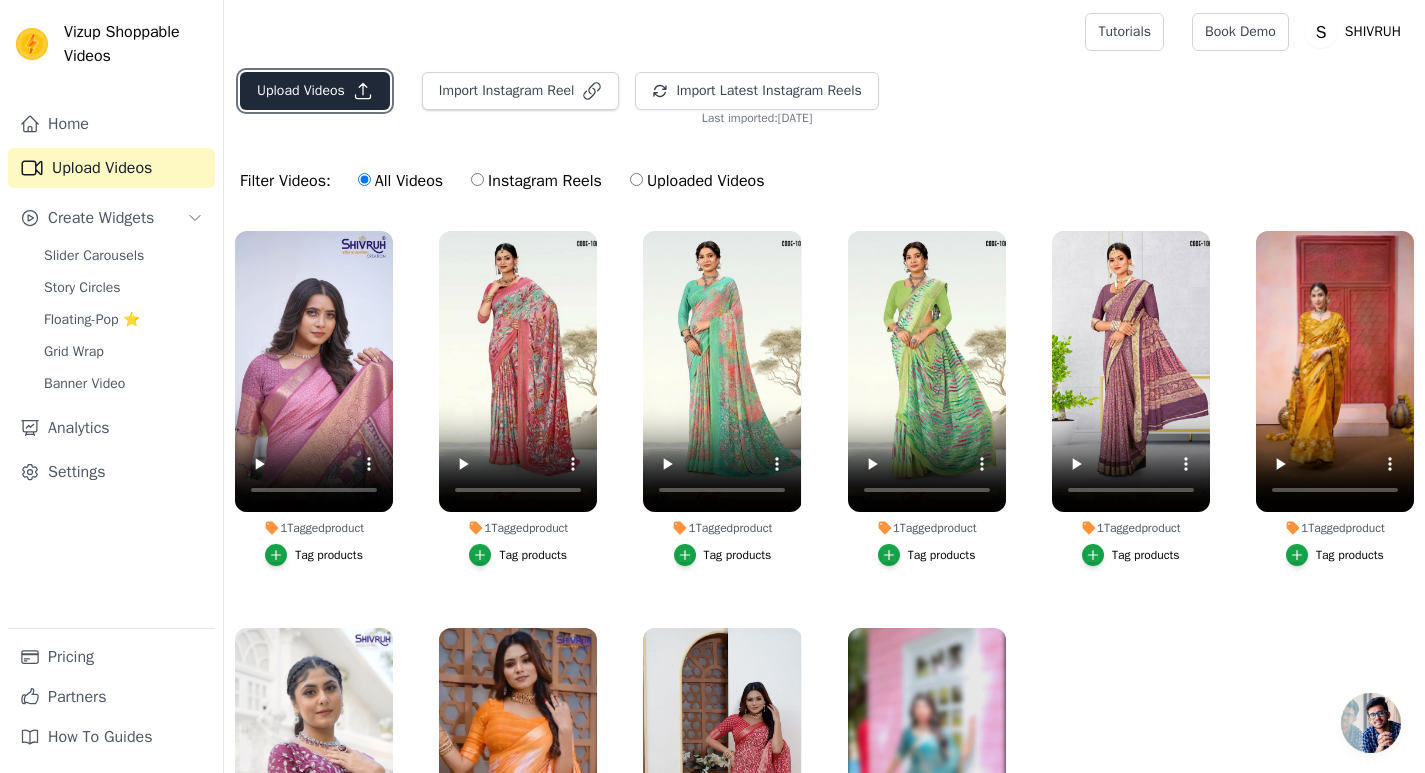 click 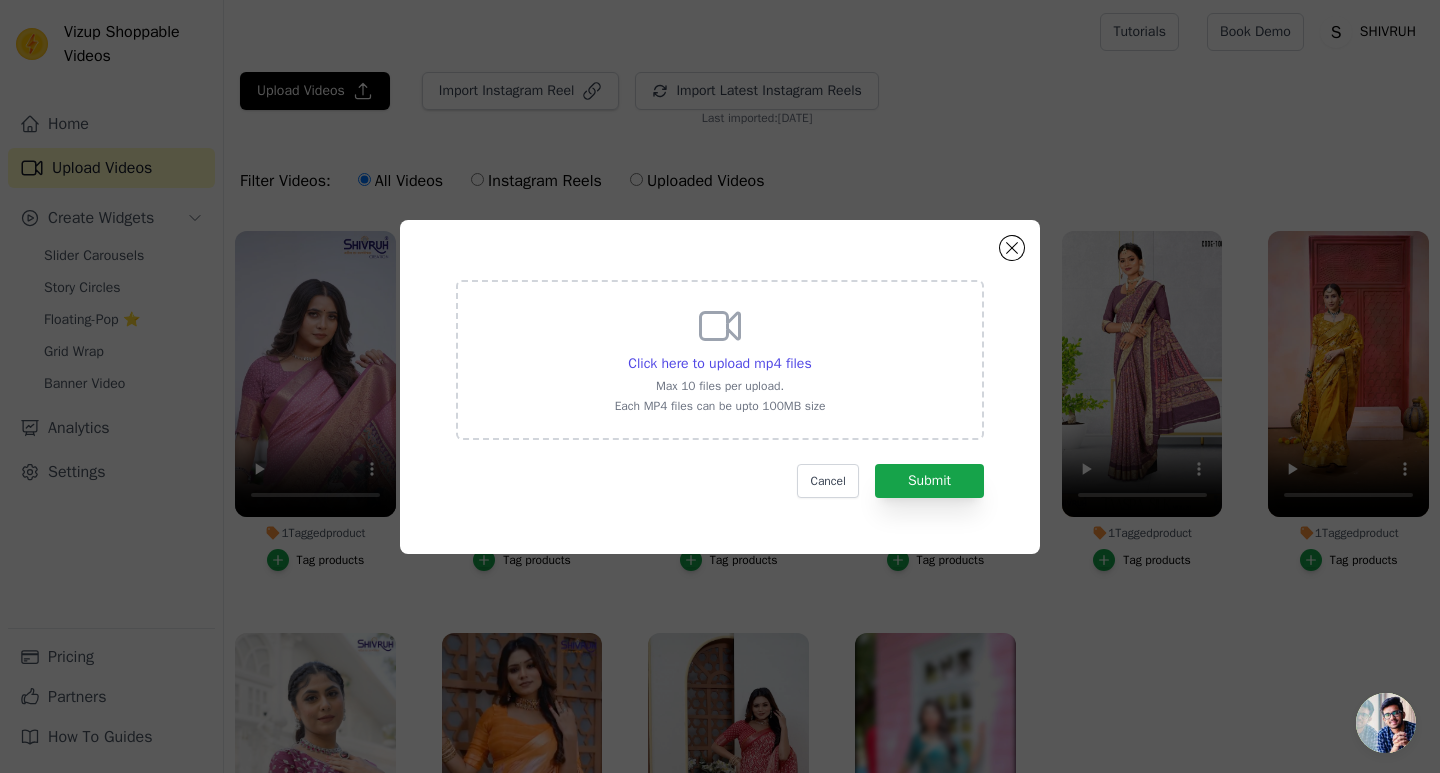 click on "Click here to upload mp4 files     Max 10 files per upload.   Each MP4 files can be upto 100MB size     Cancel   Submit" 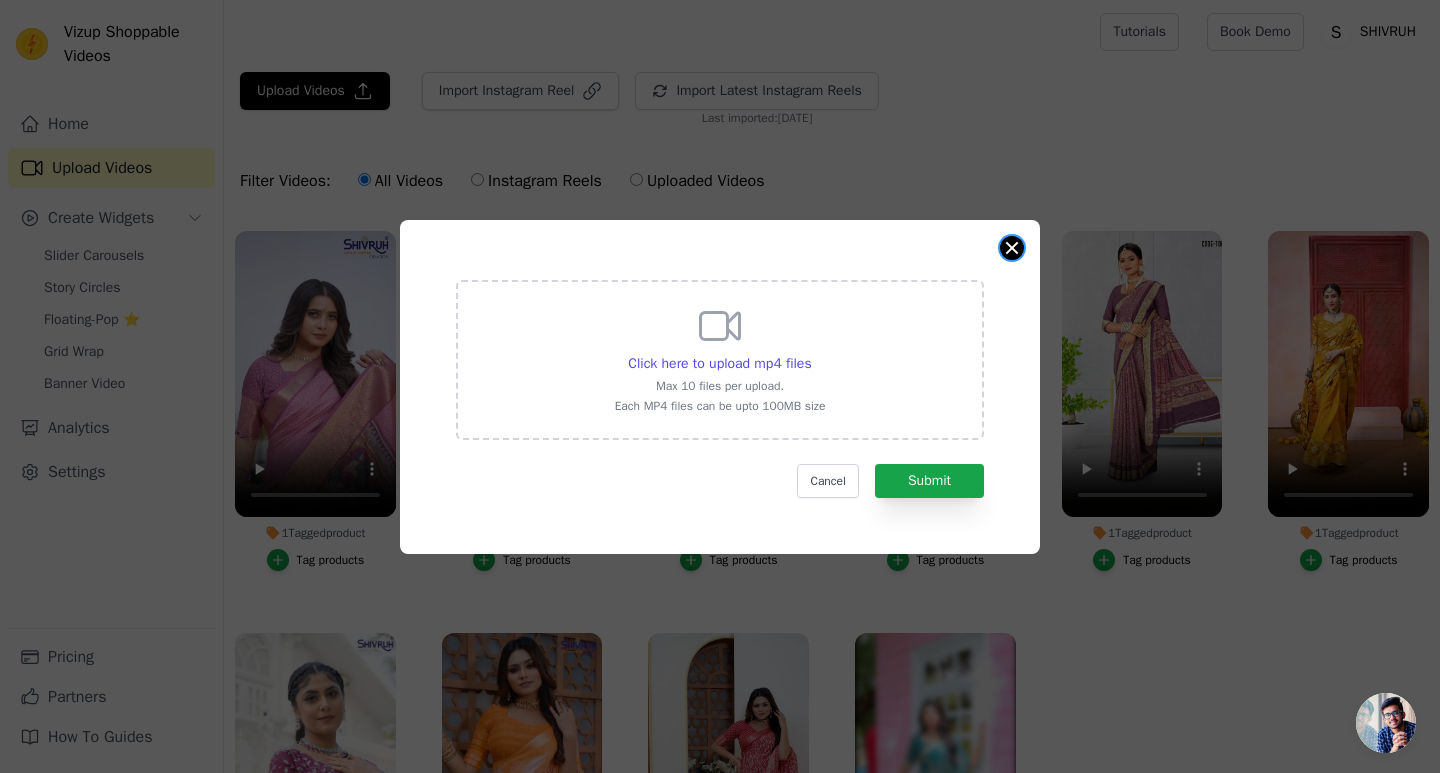 click at bounding box center [1012, 248] 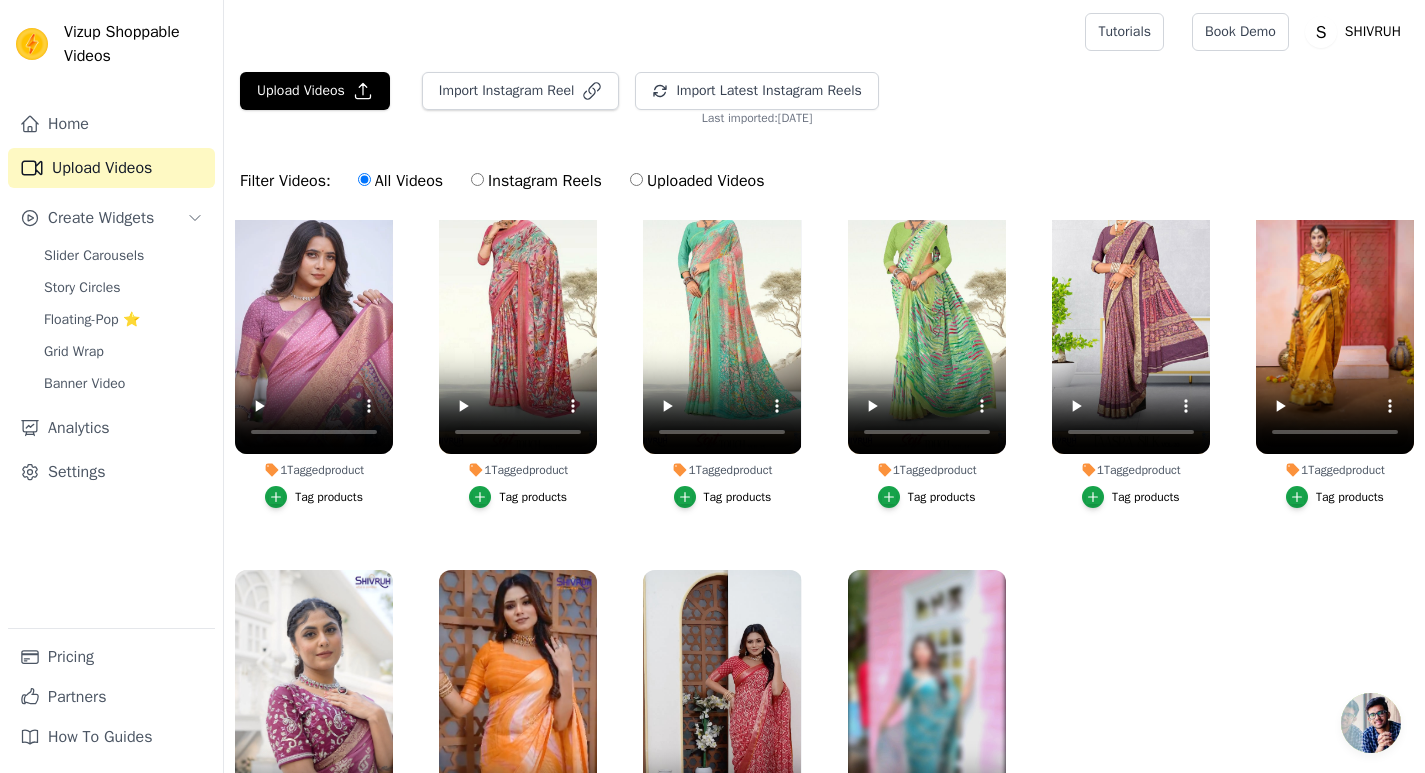 scroll, scrollTop: 89, scrollLeft: 0, axis: vertical 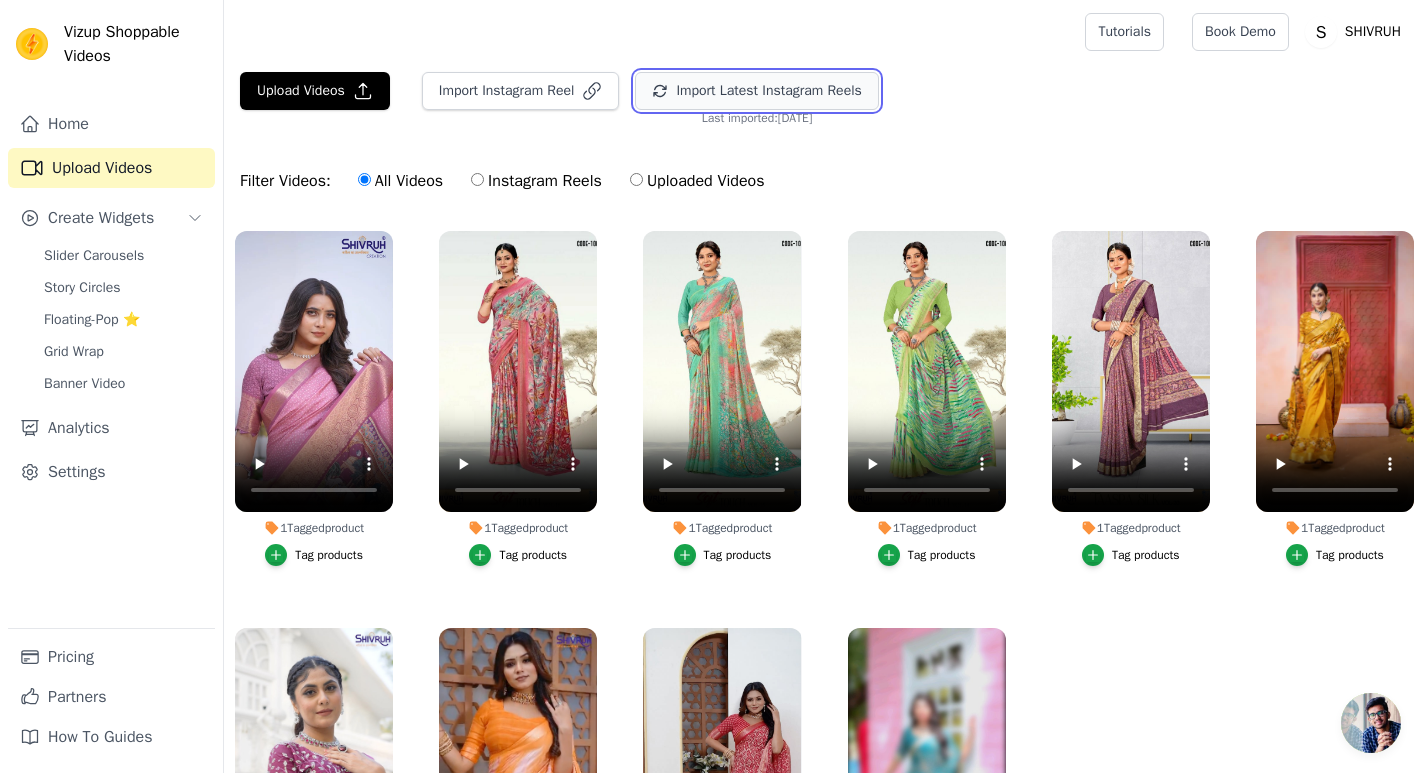 click on "Import Latest Instagram Reels" at bounding box center [756, 91] 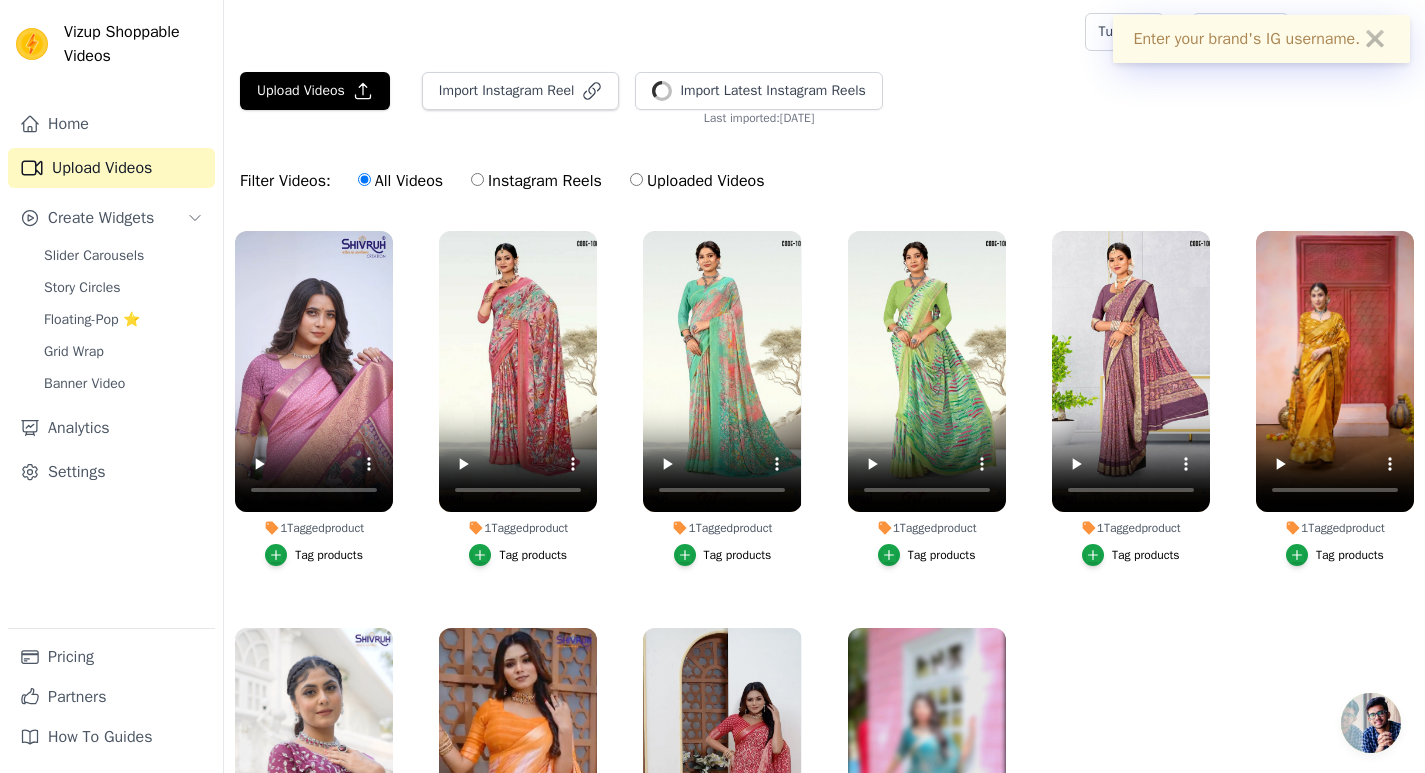click on "Upload Videos
Import Instagram Reel
Import Latest Instagram Reels     Import Latest IG Reels   Last imported:  11 days ago" at bounding box center (824, 99) 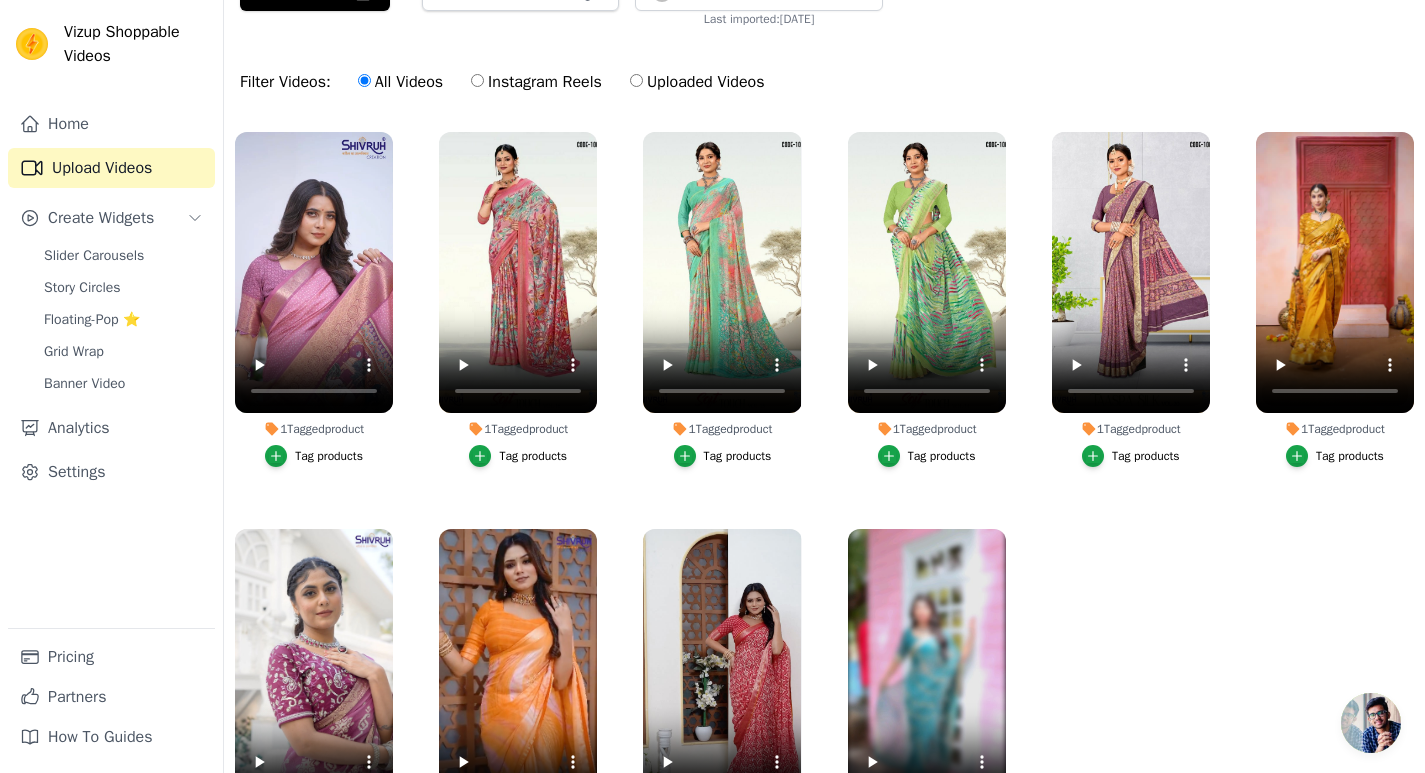 scroll, scrollTop: 204, scrollLeft: 0, axis: vertical 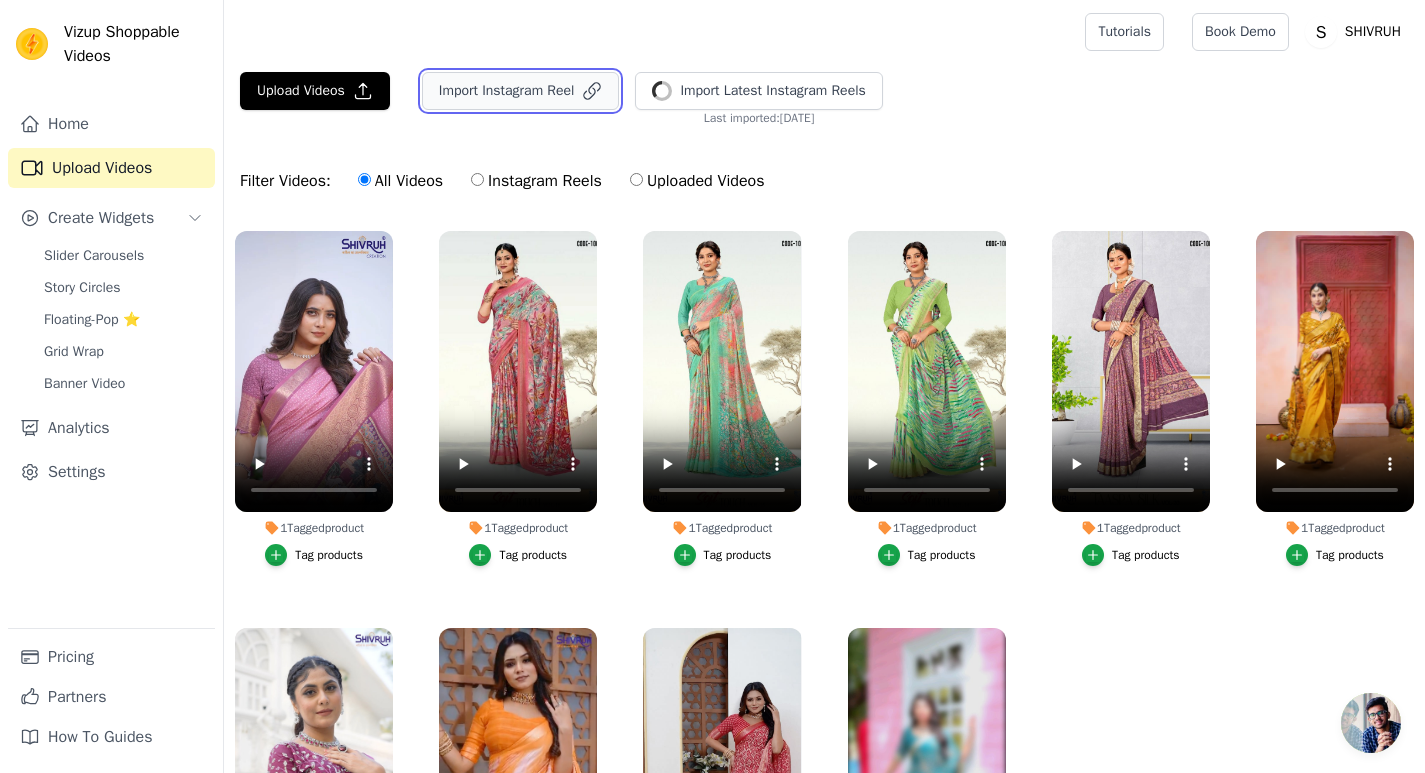 click on "Import Instagram Reel" at bounding box center (521, 91) 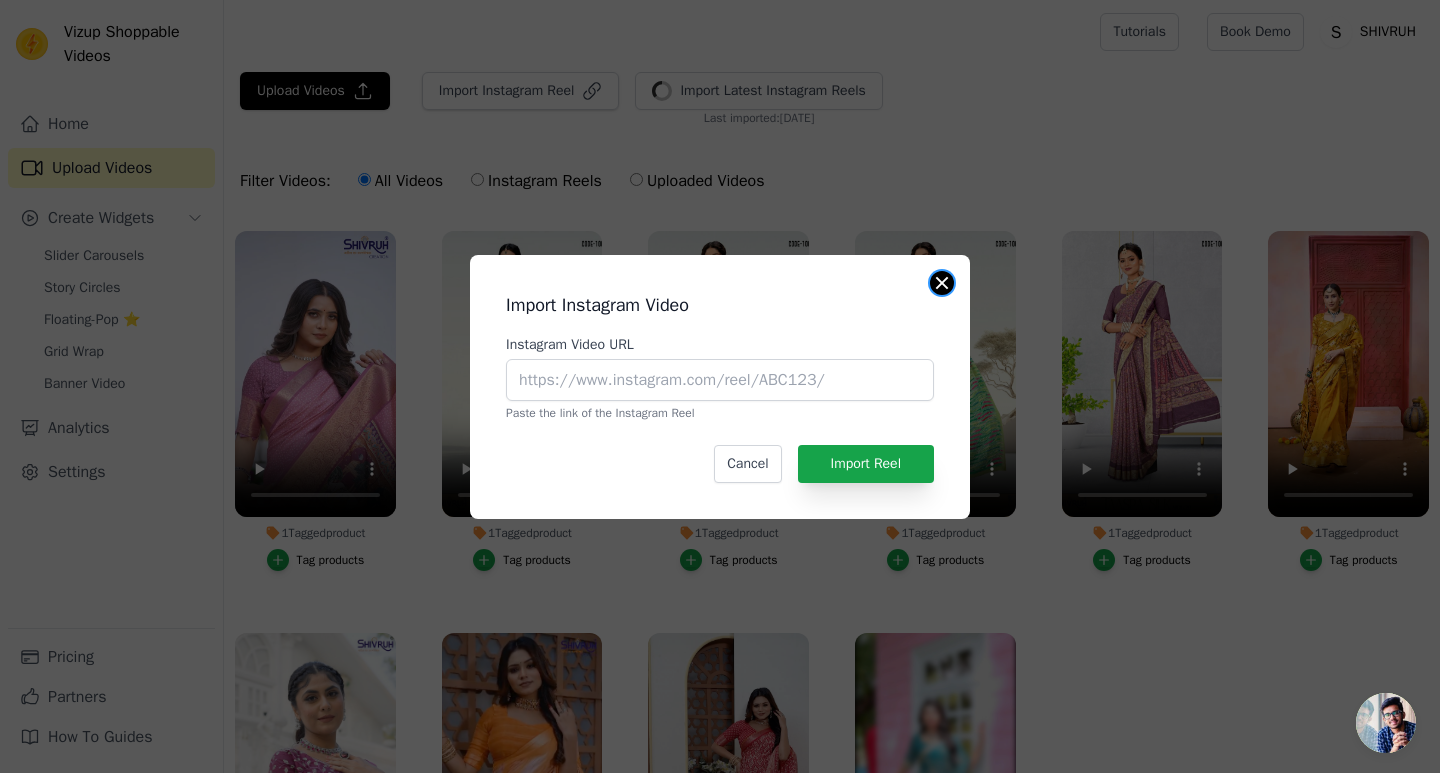 click at bounding box center [942, 283] 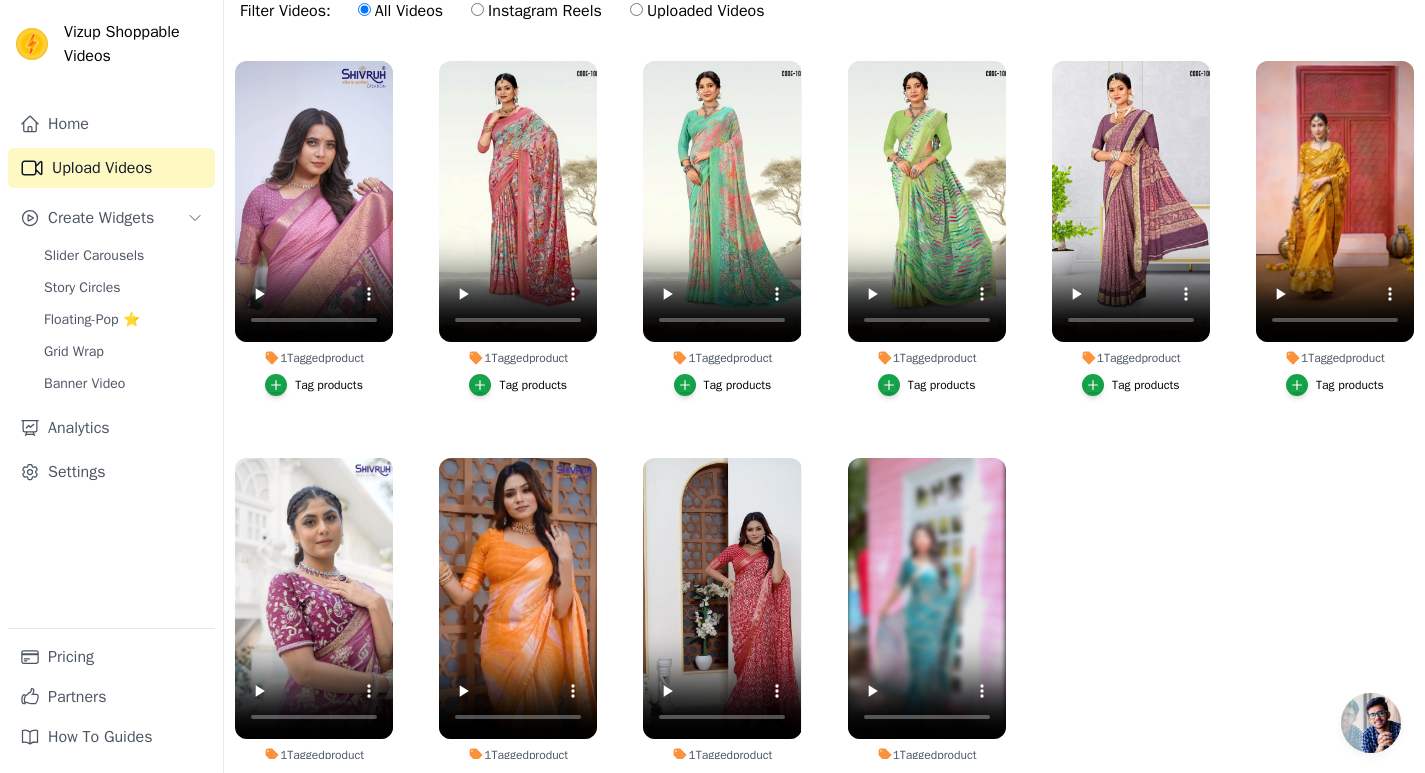 scroll, scrollTop: 204, scrollLeft: 0, axis: vertical 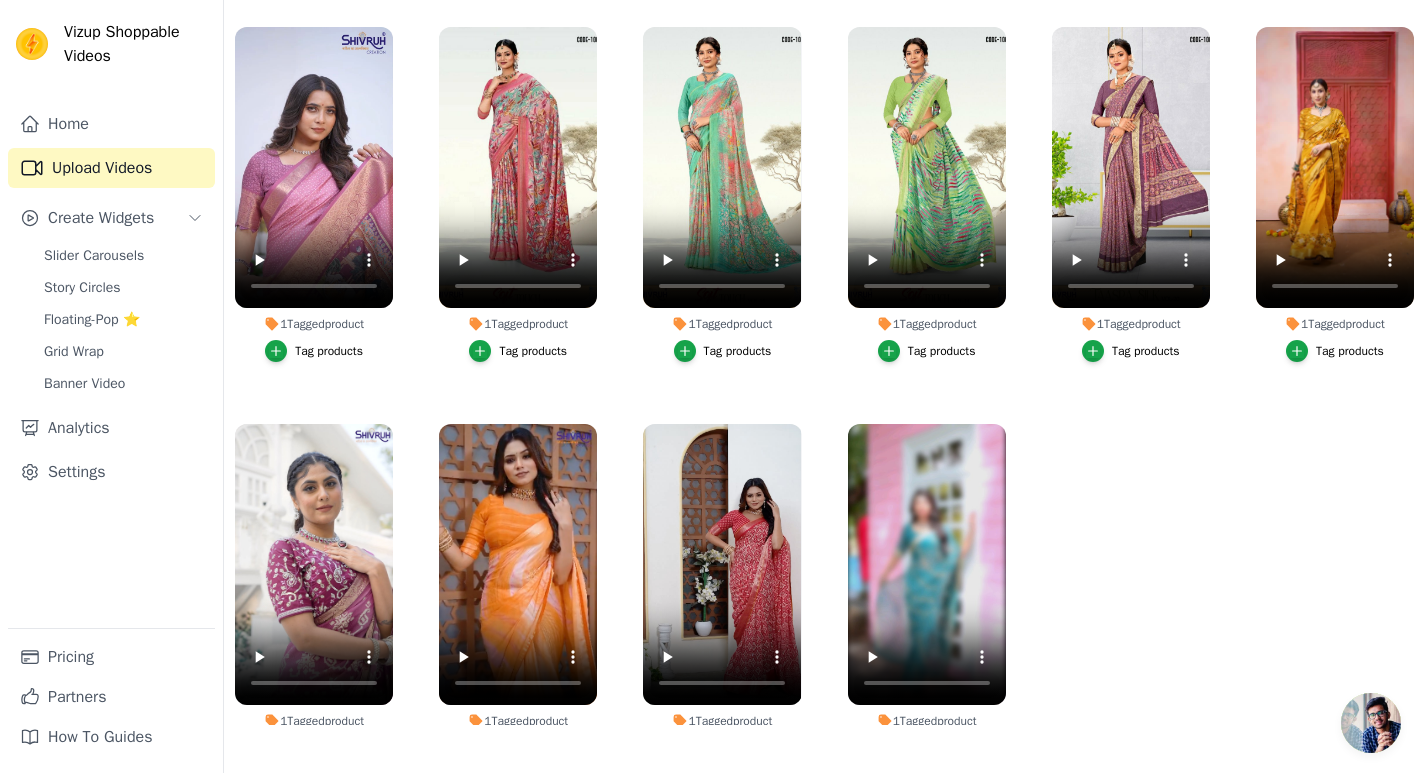 click on "1  Tagged  product" at bounding box center [314, 324] 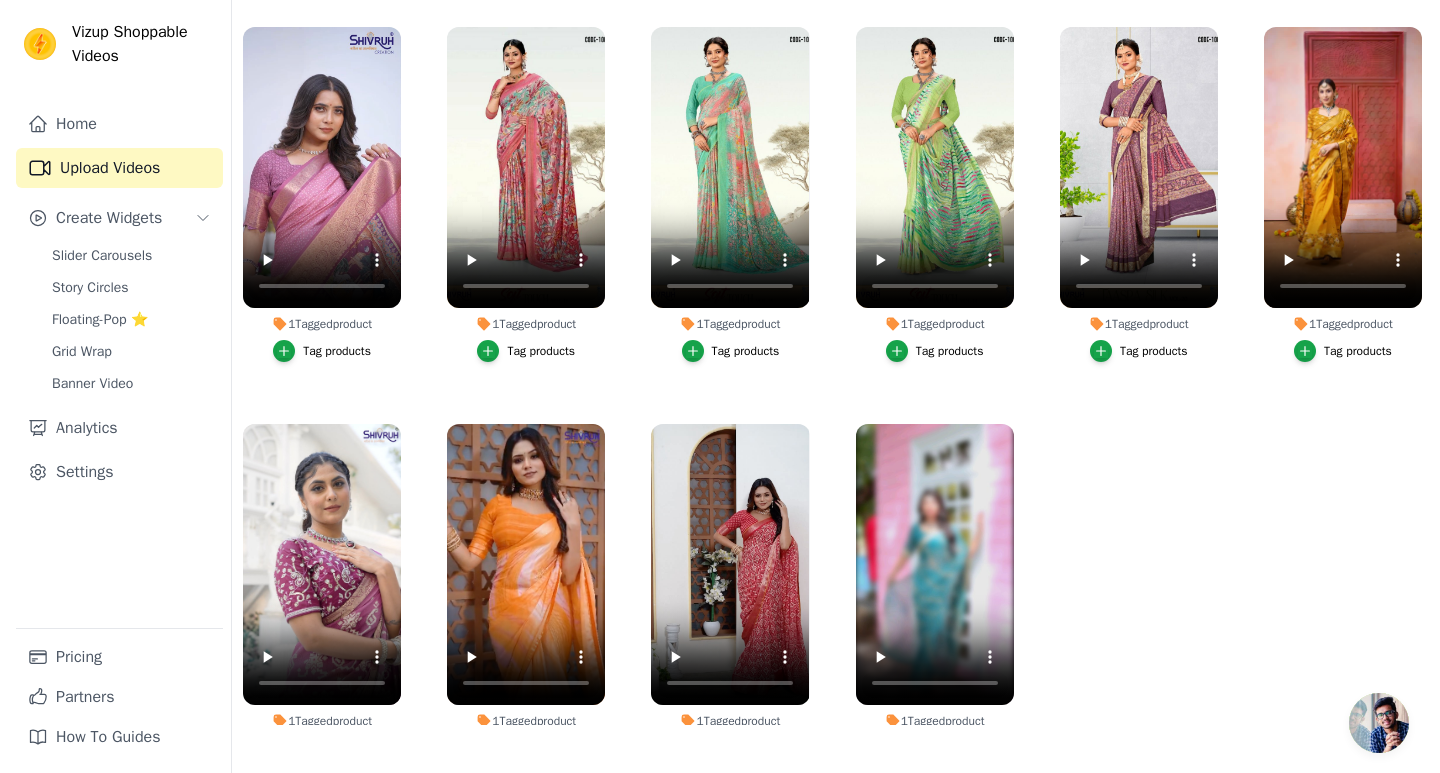 scroll, scrollTop: 0, scrollLeft: 0, axis: both 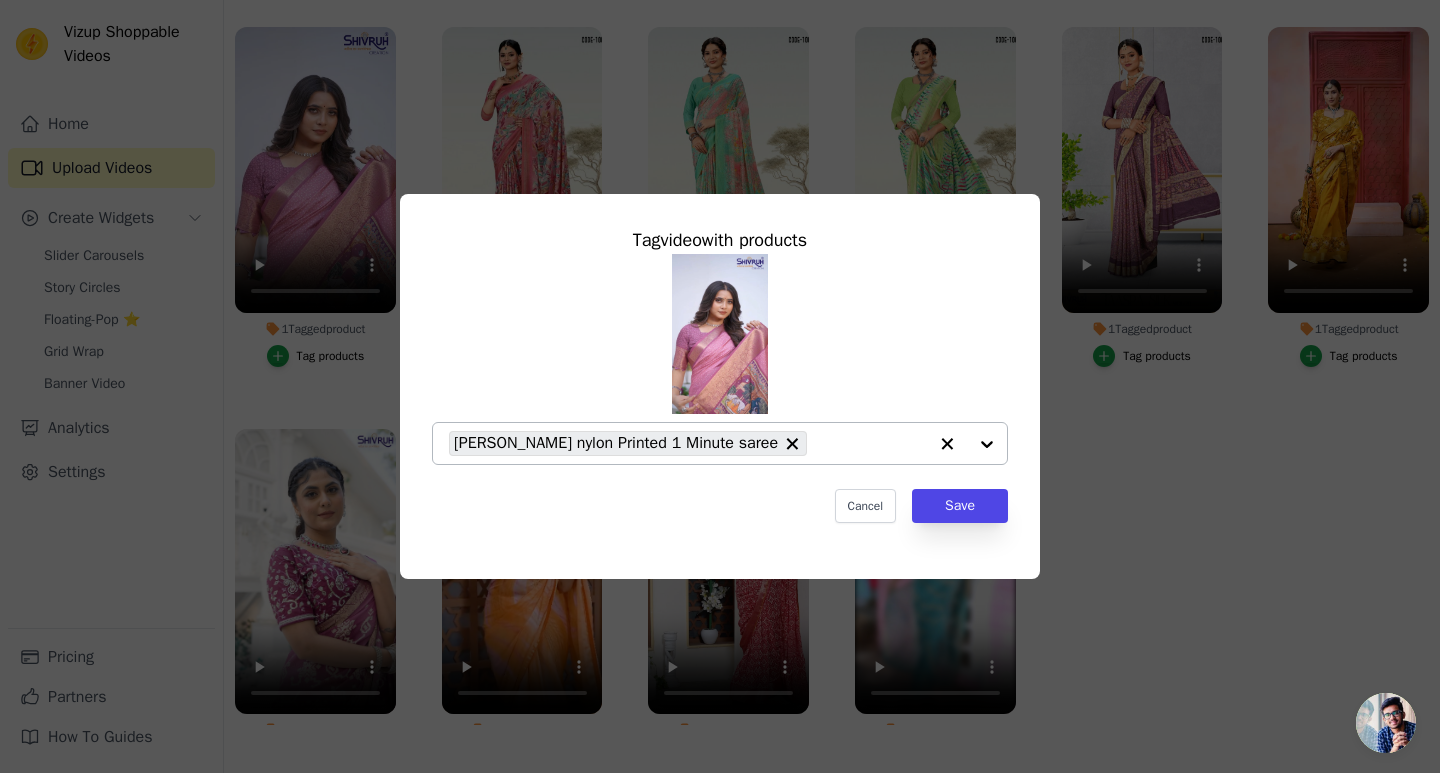 click at bounding box center (967, 443) 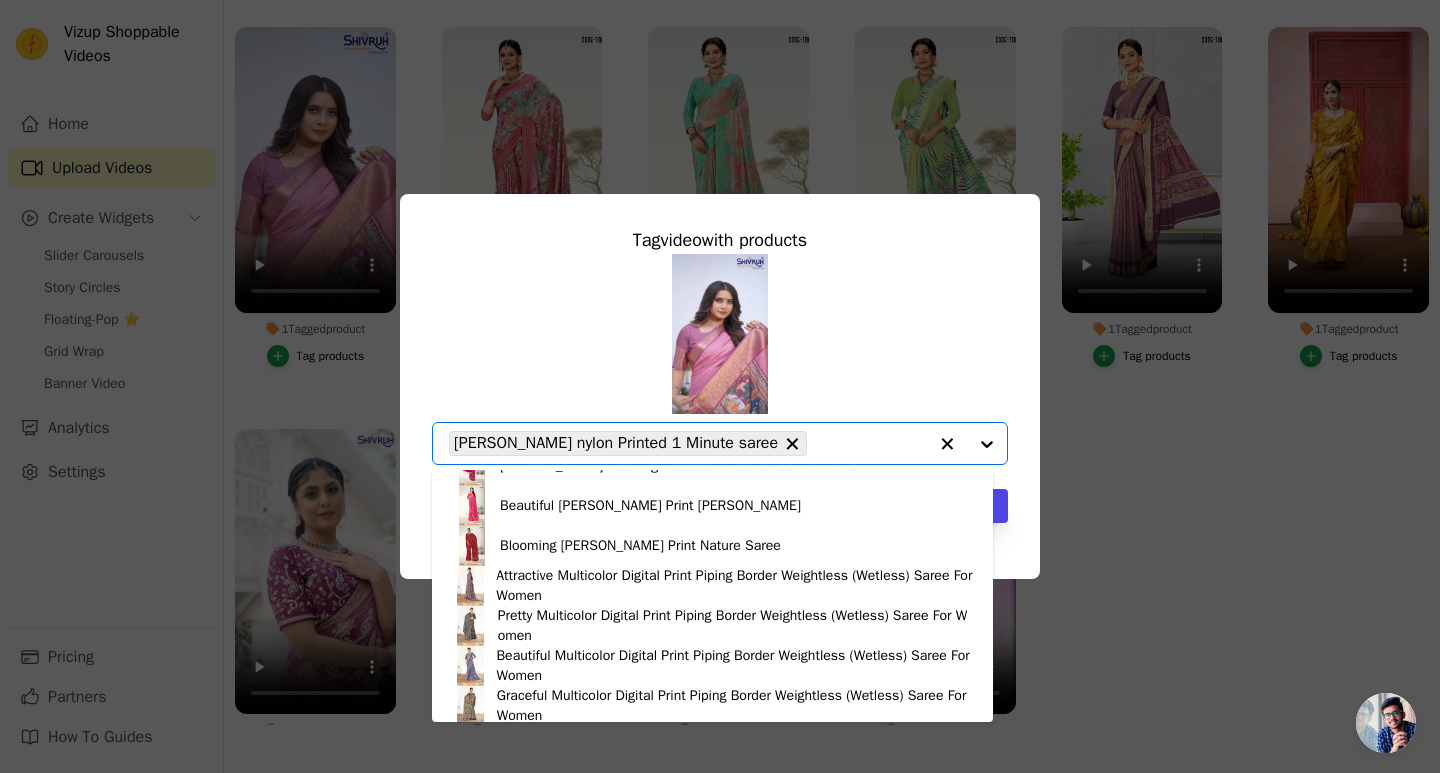 scroll, scrollTop: 280, scrollLeft: 0, axis: vertical 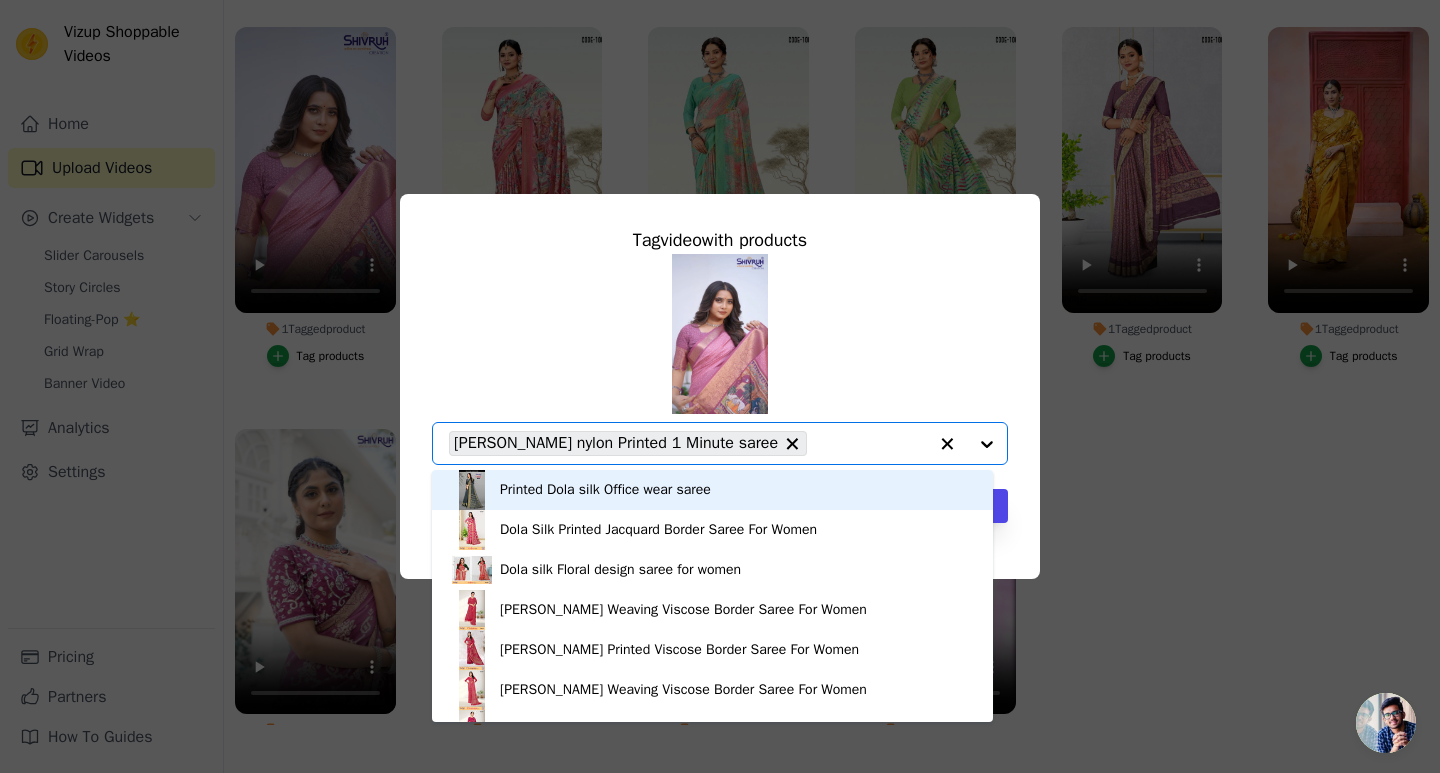 click on "Tag  video  with products         Georgette Bandhani design saree for women     Motif Print Zari Satin Border Georgette Saree with Blouse For Women     Motif Print Satin Zari Border Georgette Saree with Blouse For Women     Georgette Paisley design saree for women     Georgette Floral design saree for women     Georgette Zari Weaving Satin Border Saree For Women     Georgette Zari Weaving Satin Border Saree For Women     Printed Dola silk Office wear saree     Dola Silk Printed Jacquard Border Saree For Women     Dola silk Floral design saree for women     Georgette Zari Weaving Viscose Border Saree For Women     Georgette Printed Viscose Border Saree For Women     Georgette Zari Weaving Viscose Border Saree For Women     Georgette Zari Weaving Viscose Border Saree For Women     Beautiful Georgette Print Bandhani Saree     Blooming Georgette Print Nature Saree     Attractive Multicolor Digital Print Piping Border Weightless (Wetless) Saree For Women" at bounding box center (720, 386) 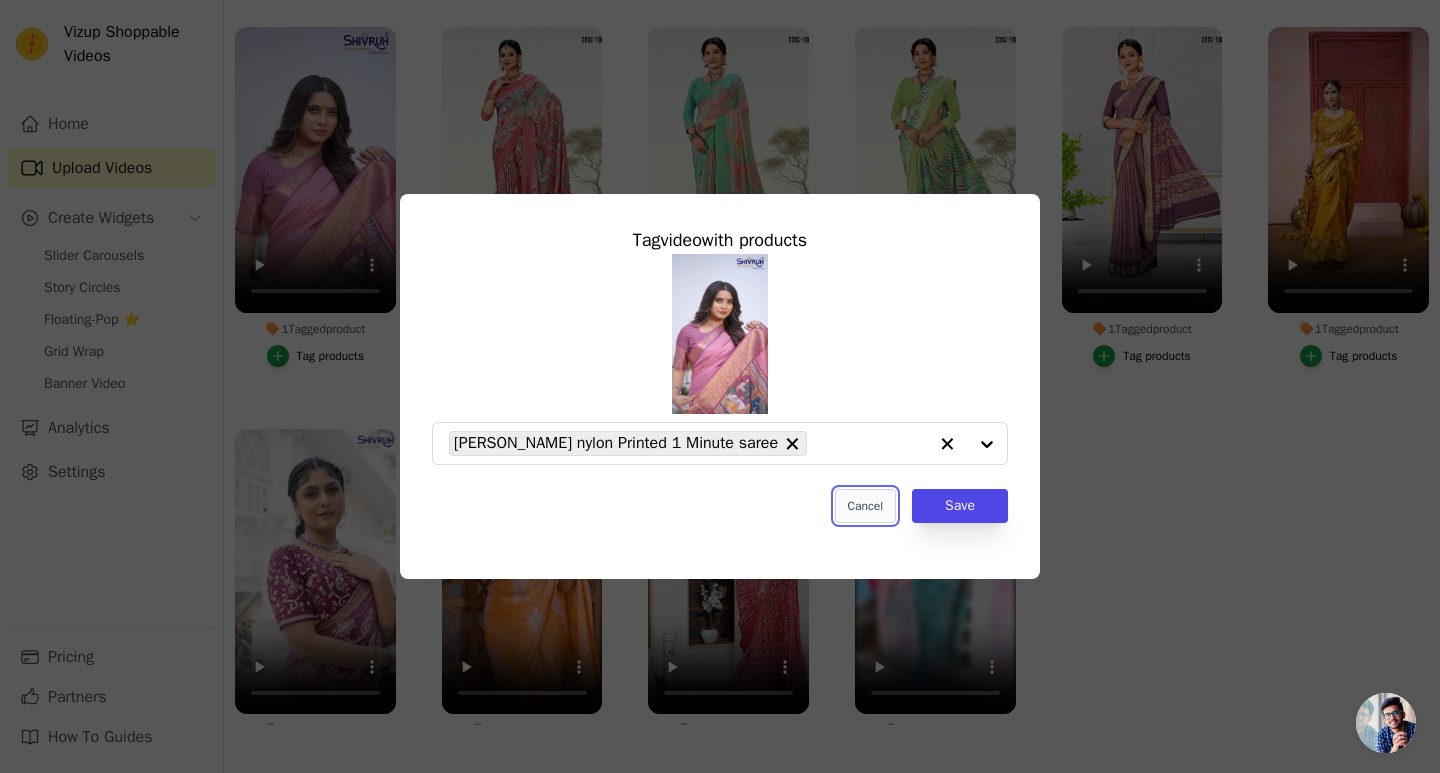 click on "Cancel" at bounding box center [865, 506] 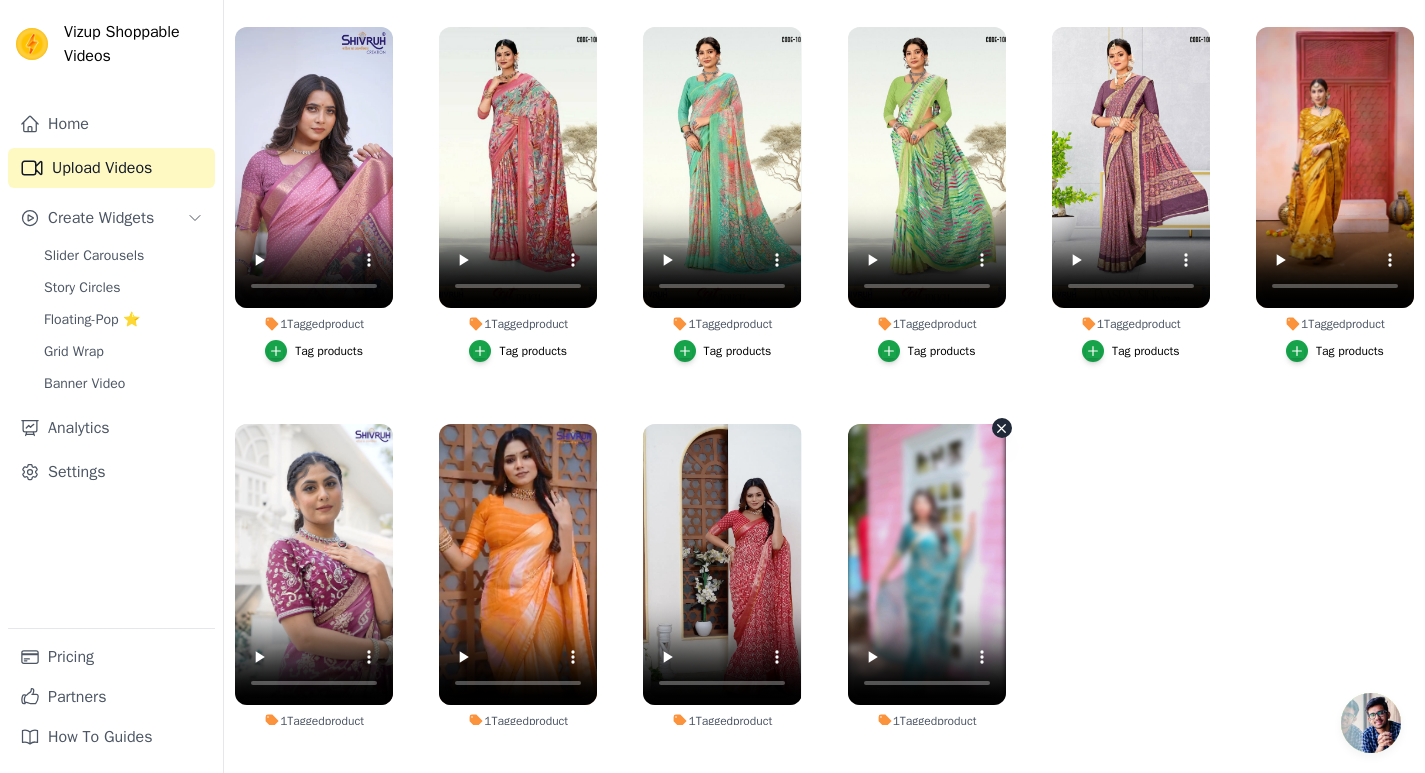 scroll, scrollTop: 104, scrollLeft: 0, axis: vertical 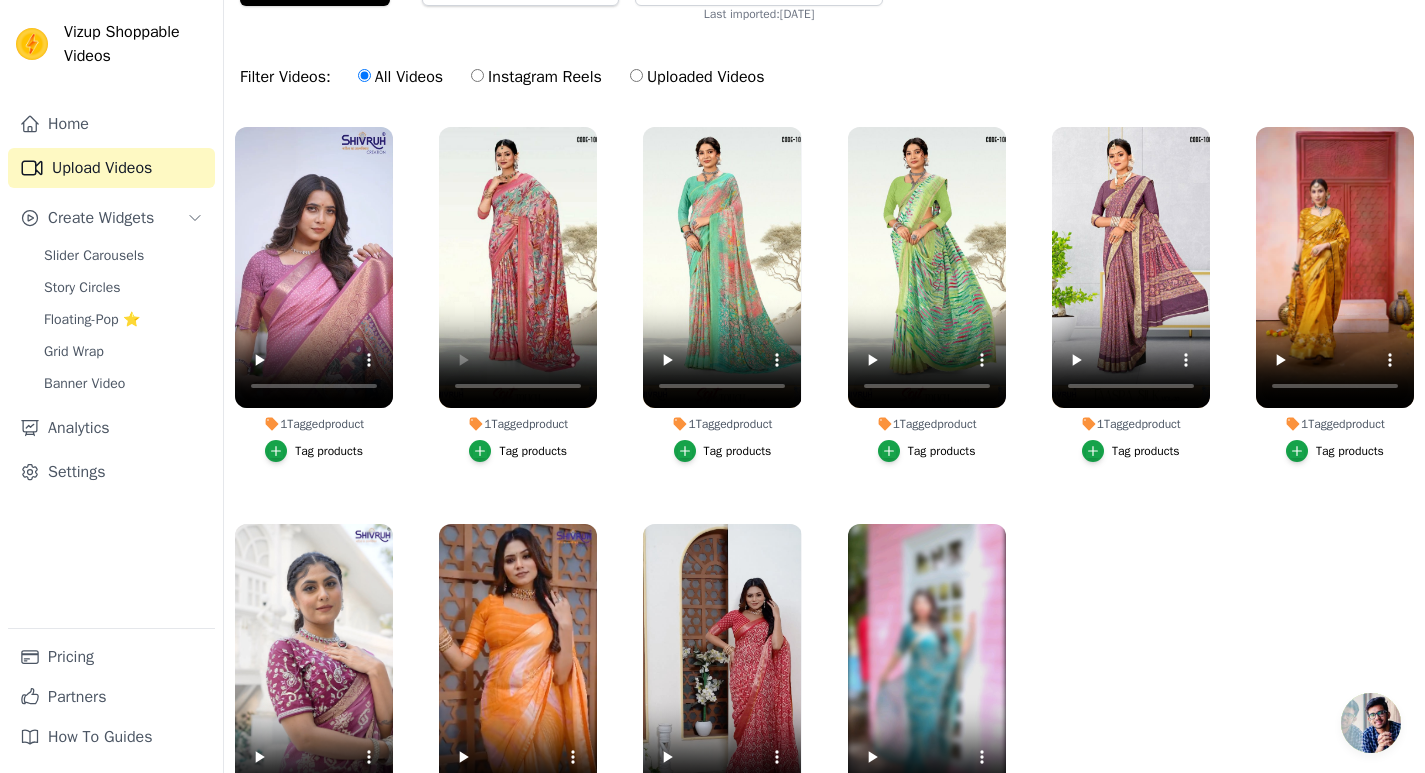 click on "Tag products" at bounding box center [533, 451] 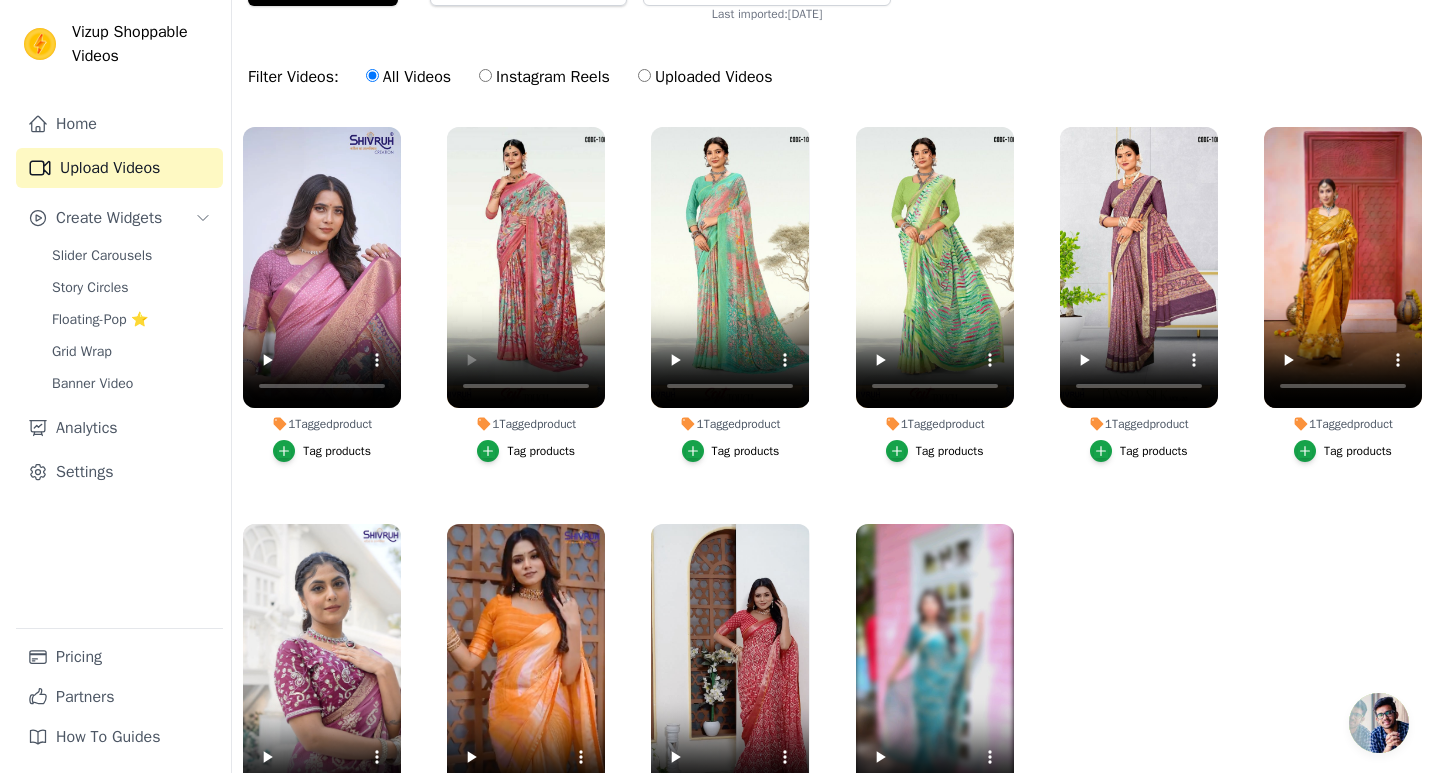 scroll, scrollTop: 0, scrollLeft: 0, axis: both 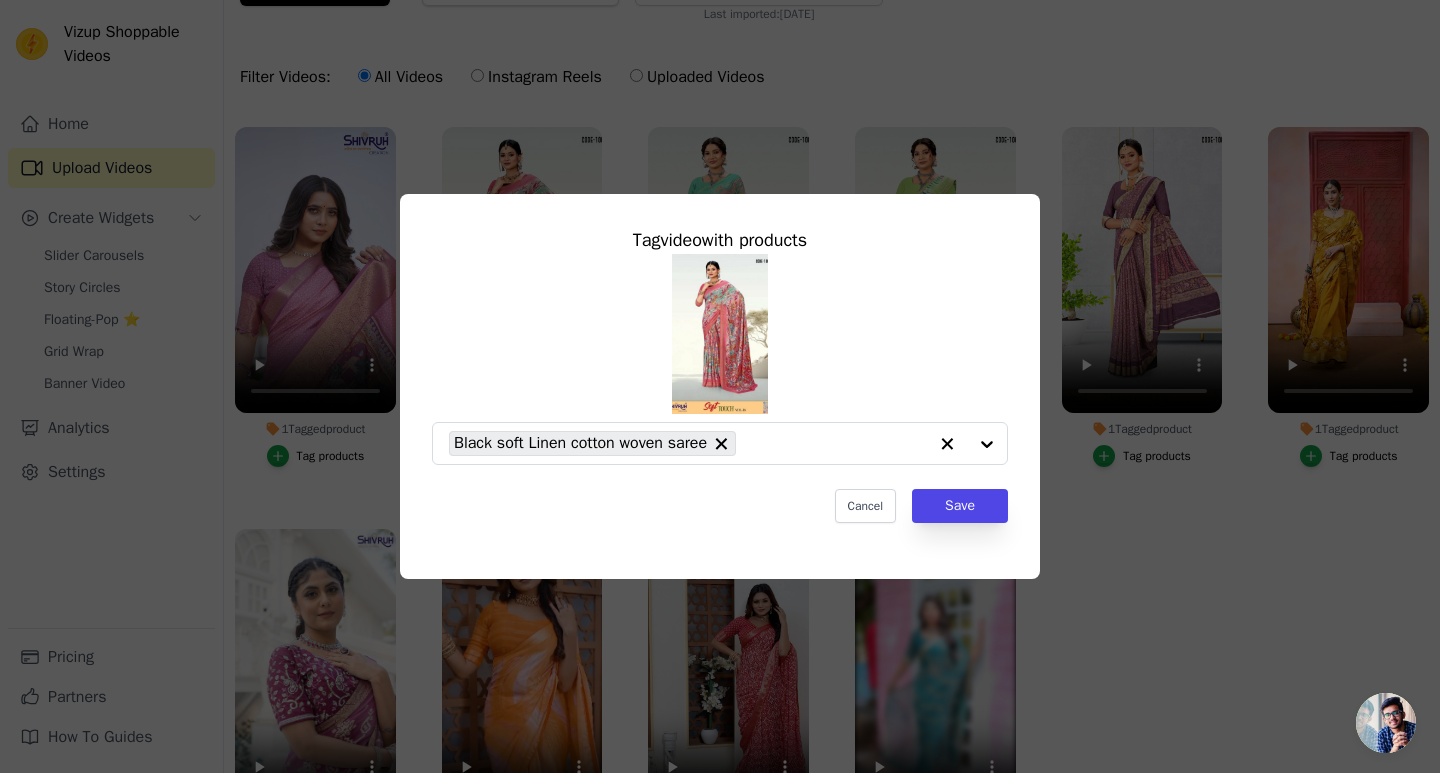 click at bounding box center (720, 334) 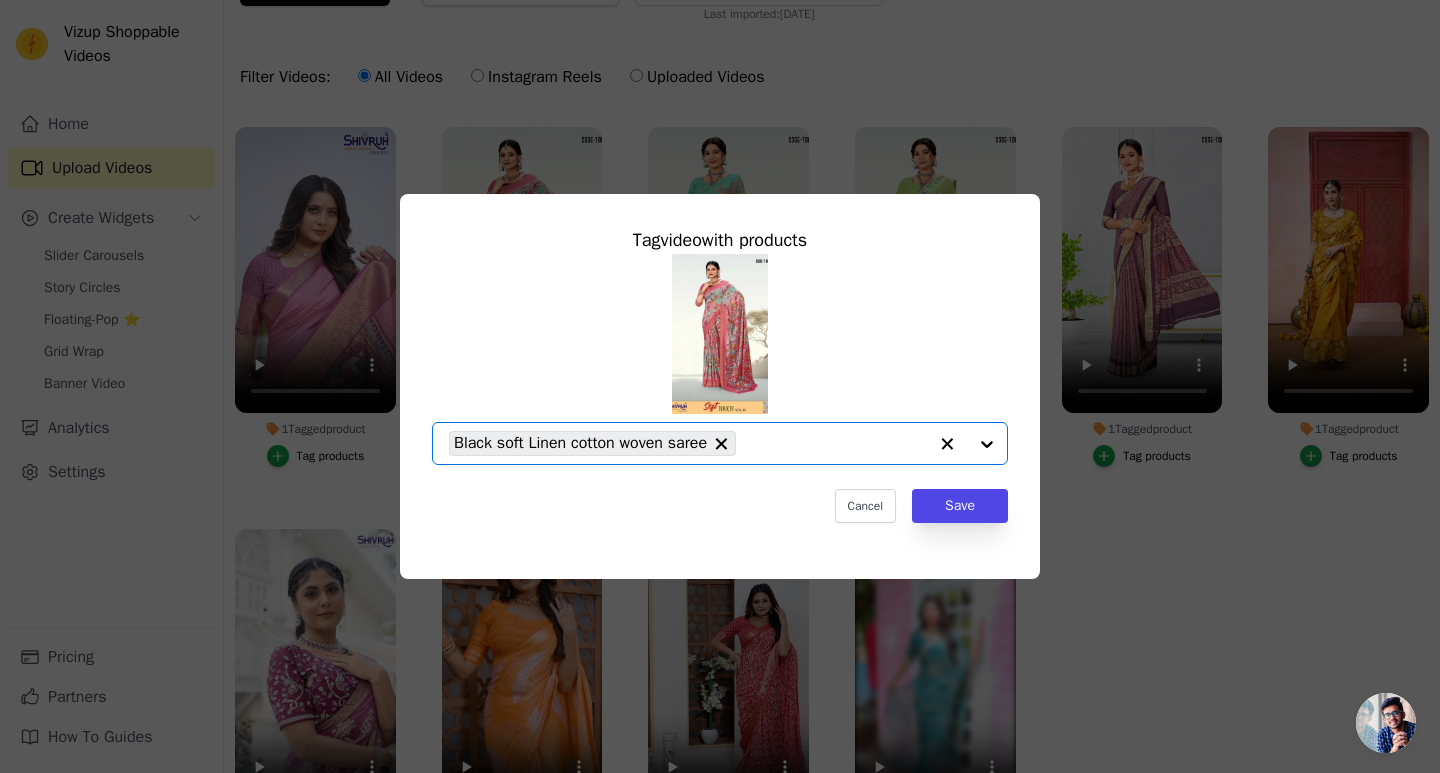 click on "1  Tagged  product     Tag  video  with products       Option Black soft Linen cotton woven saree, selected.   Select is focused, type to refine list, press down to open the menu.     Black soft Linen cotton woven saree                   Cancel   Save     Tag products" 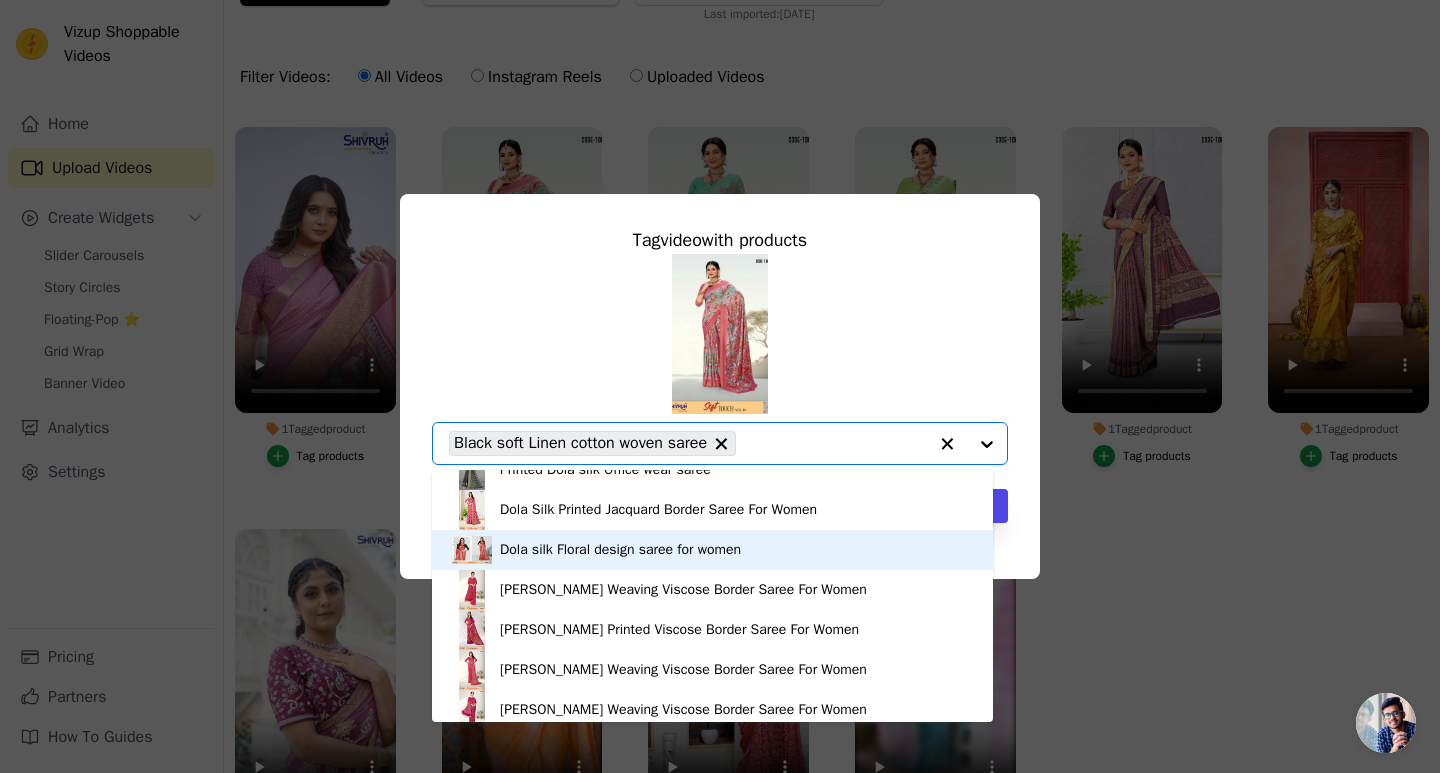 scroll, scrollTop: 0, scrollLeft: 0, axis: both 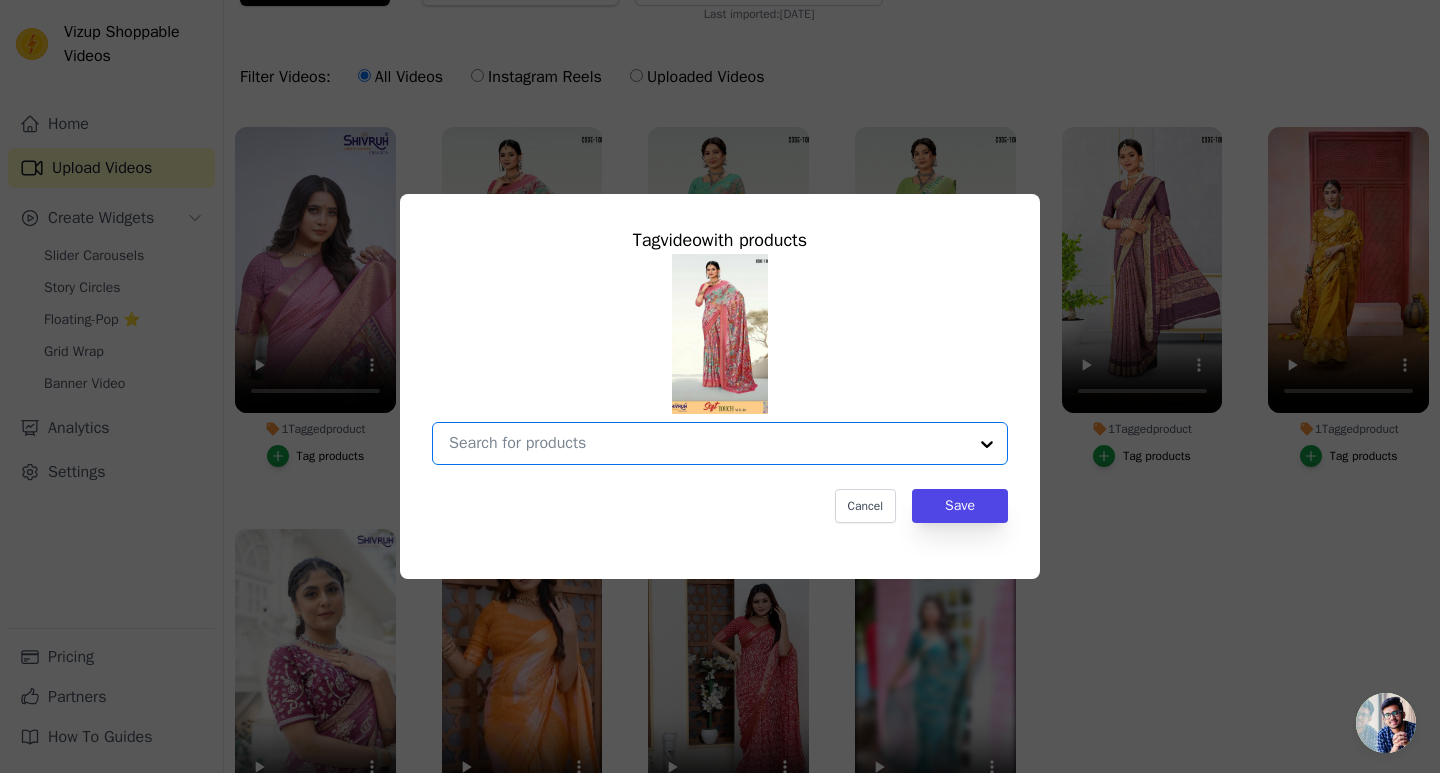 click on "1  Tagged  product     Tag  video  with products       Option undefined, selected.   Select is focused, type to refine list, press down to open the menu.                   Cancel   Save     Tag products" at bounding box center (708, 443) 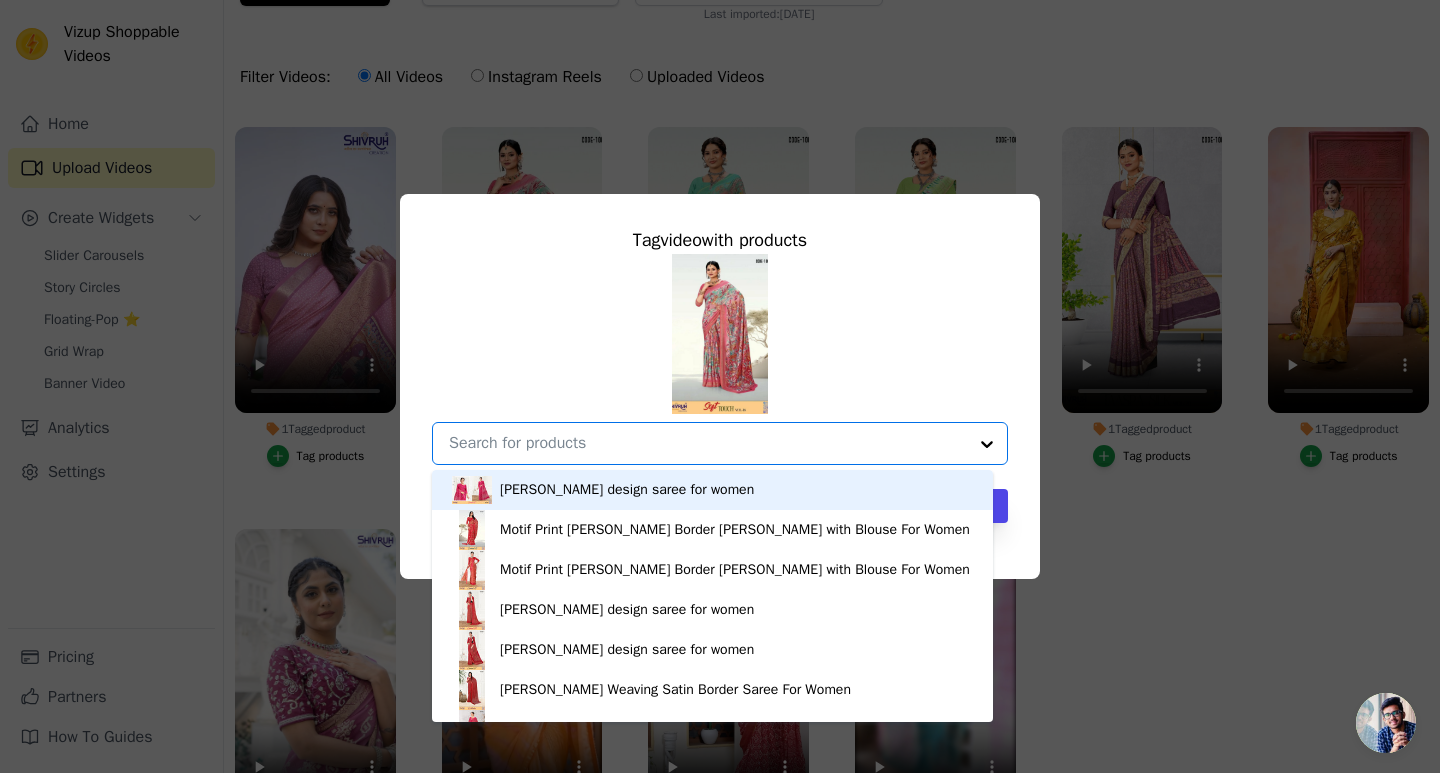 paste on "Moss Chiffon Floral Print design saree for women" 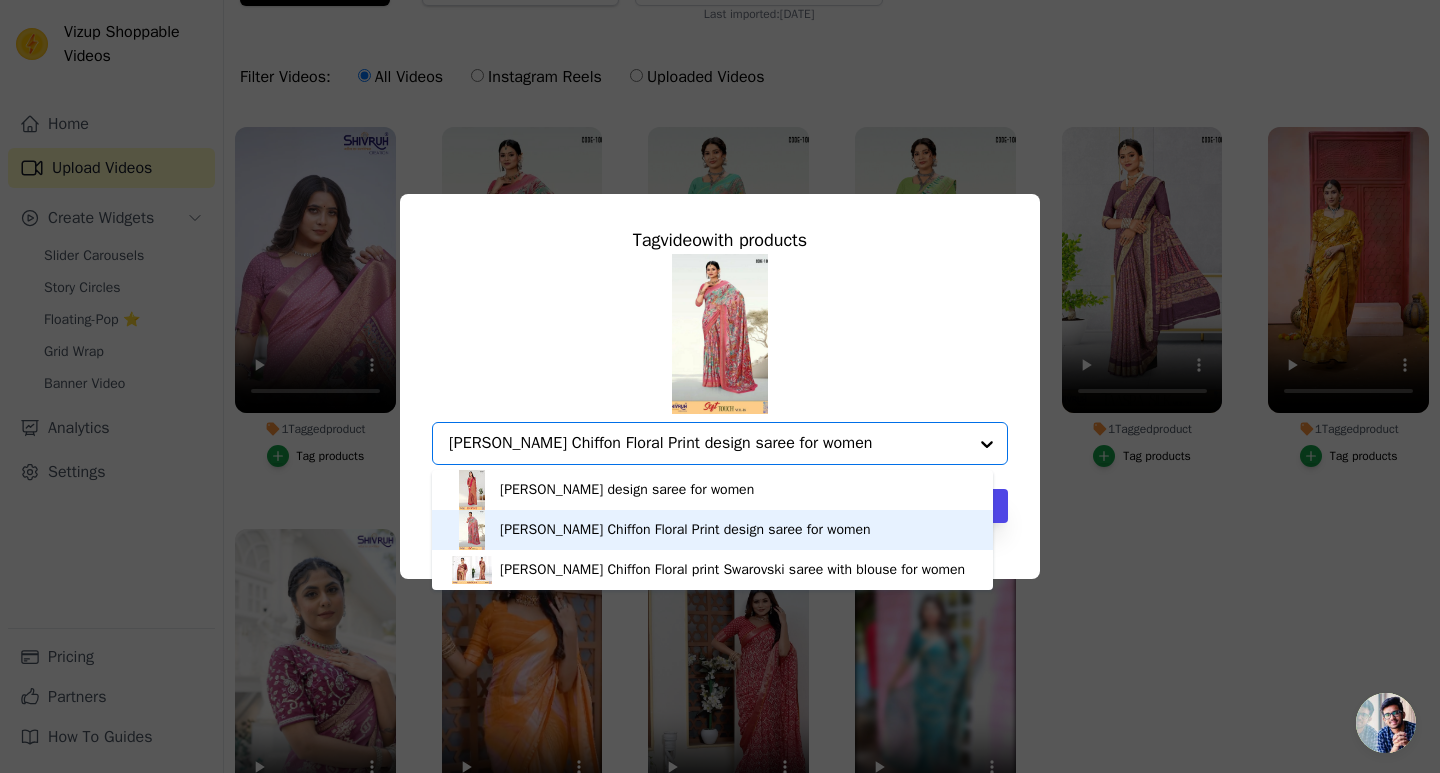click on "Moss Chiffon Floral Print design saree for women" at bounding box center (685, 530) 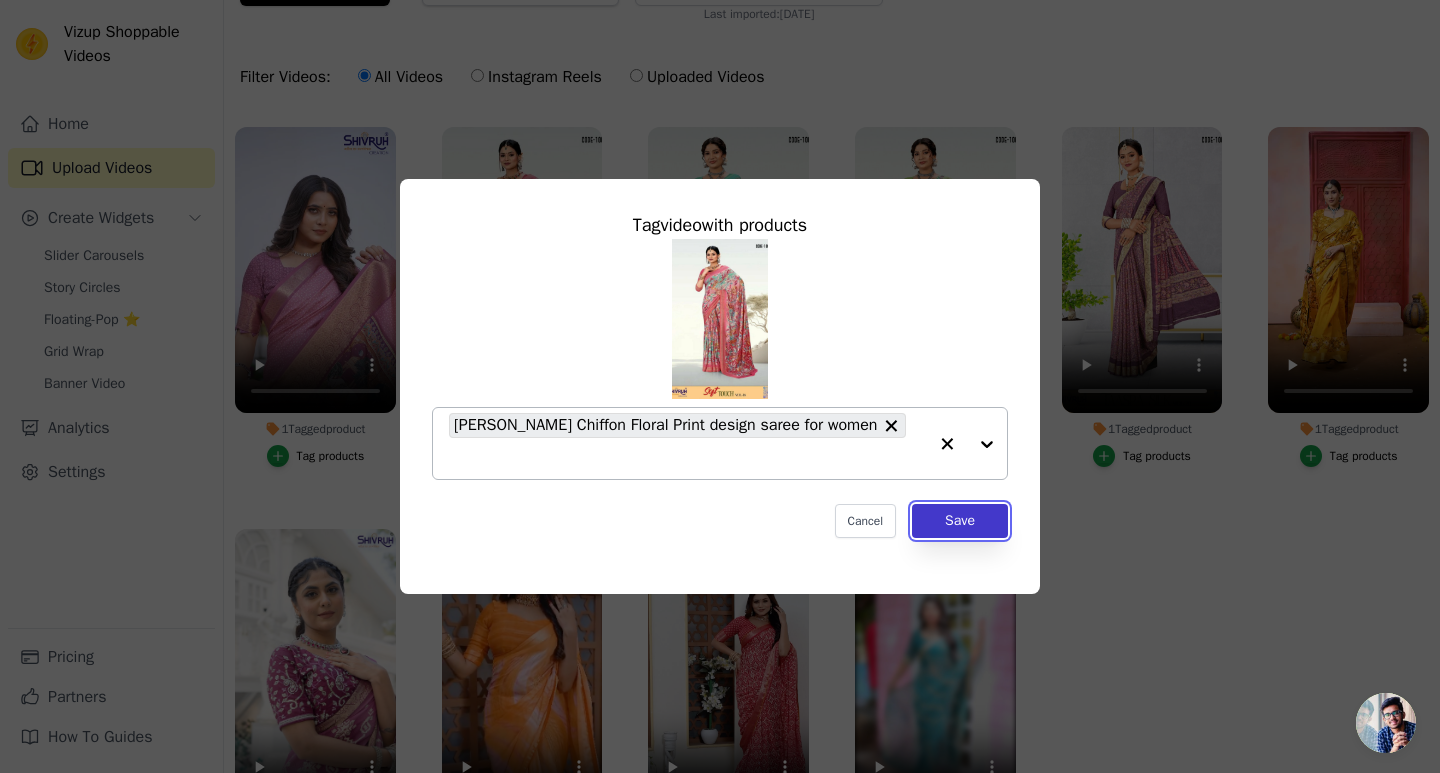 click on "Save" at bounding box center [960, 521] 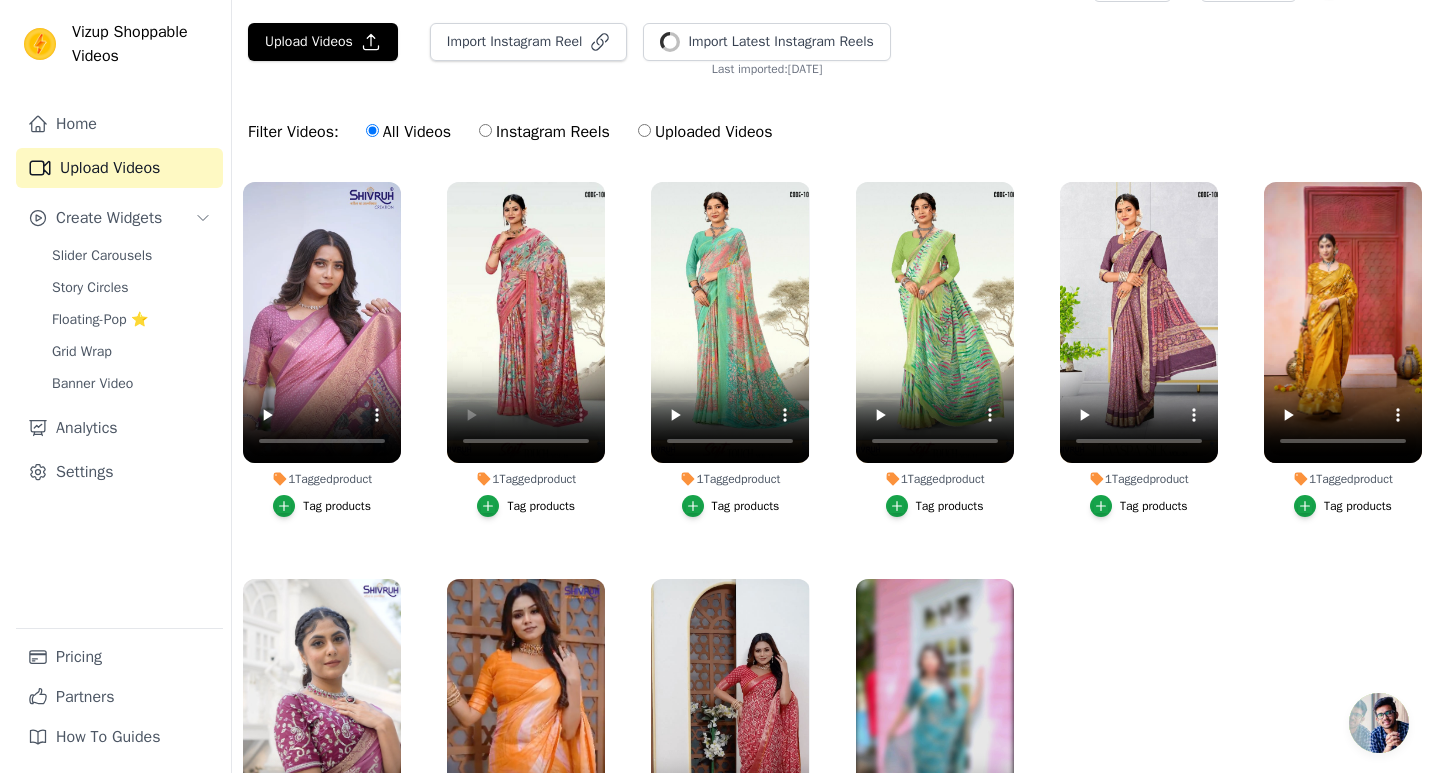 scroll, scrollTop: 0, scrollLeft: 0, axis: both 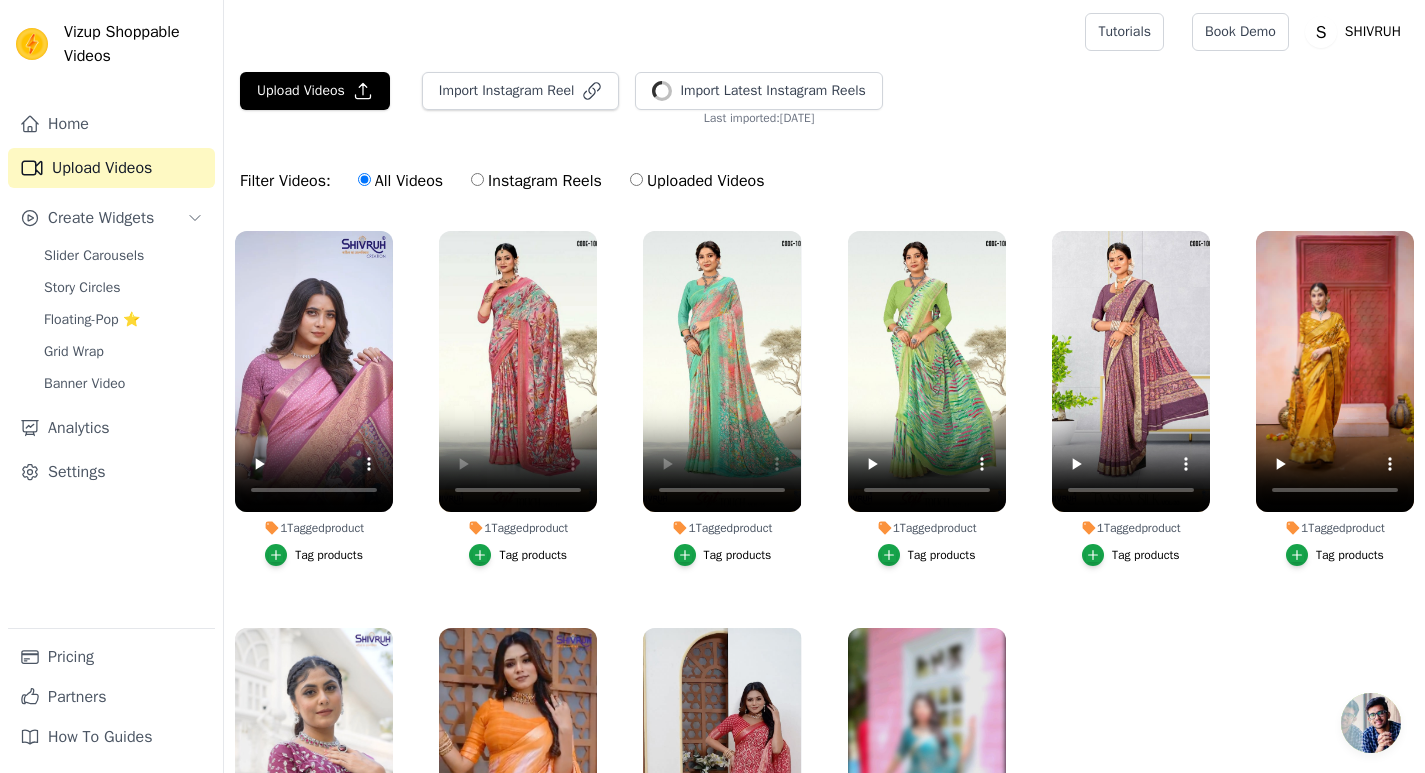 click on "Tag products" at bounding box center (738, 555) 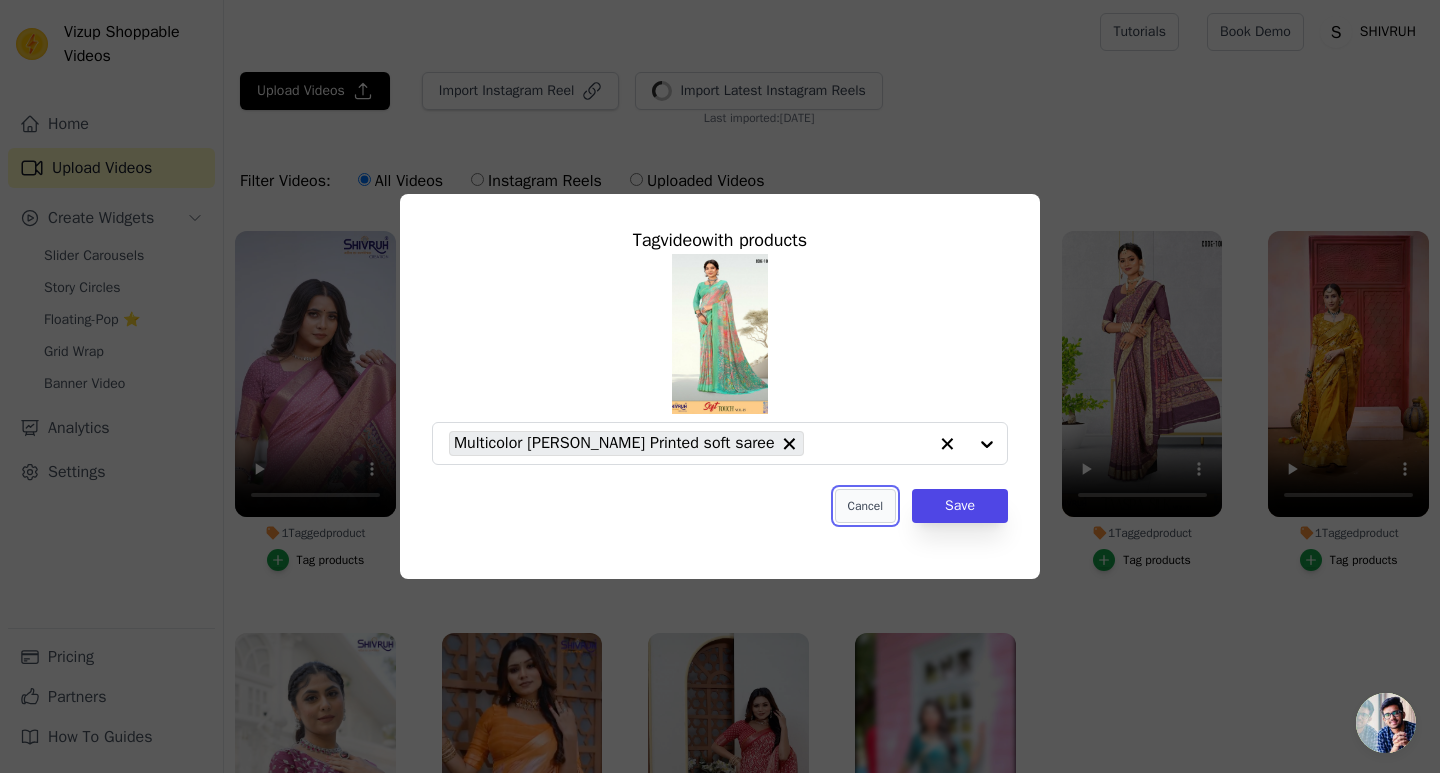click on "Cancel" at bounding box center (865, 506) 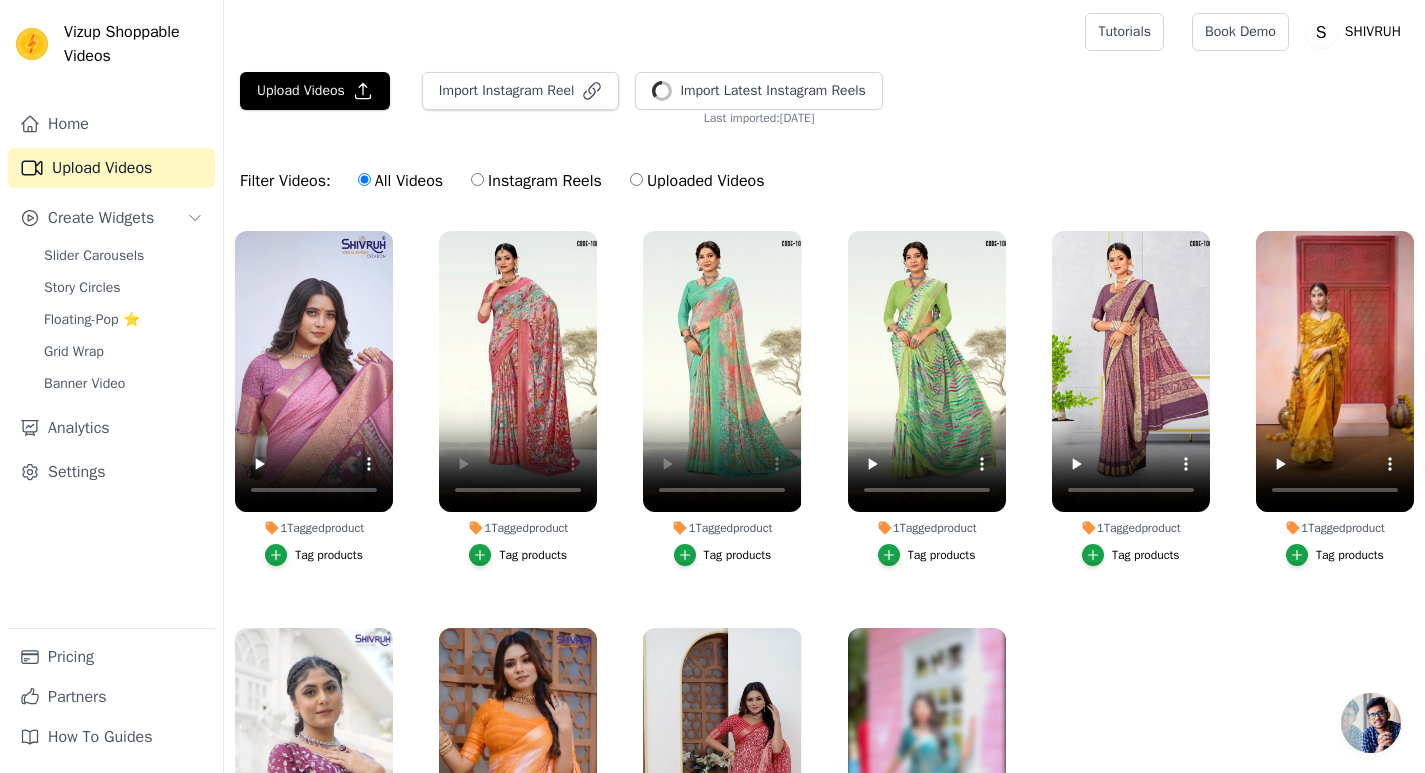 click on "Tag products" at bounding box center [942, 555] 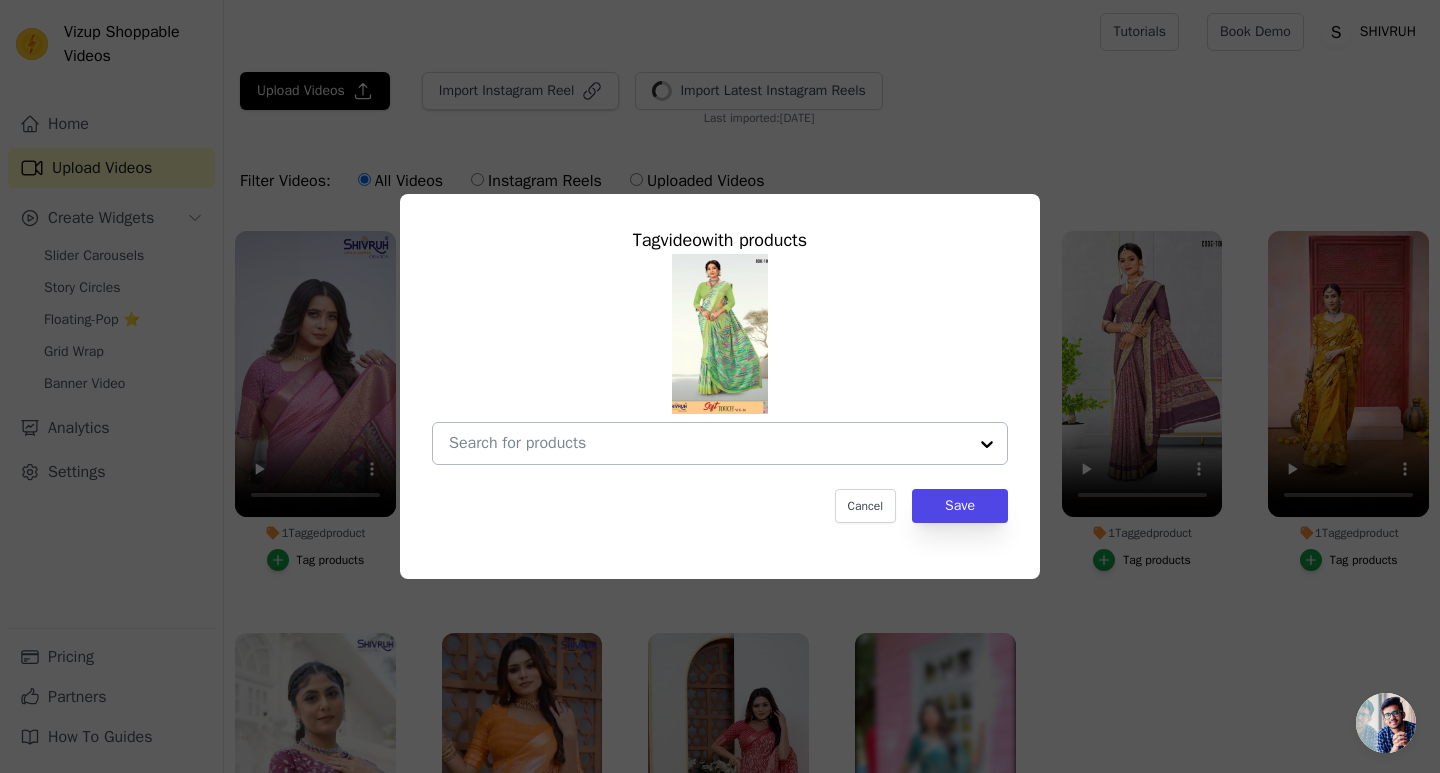 click at bounding box center (708, 443) 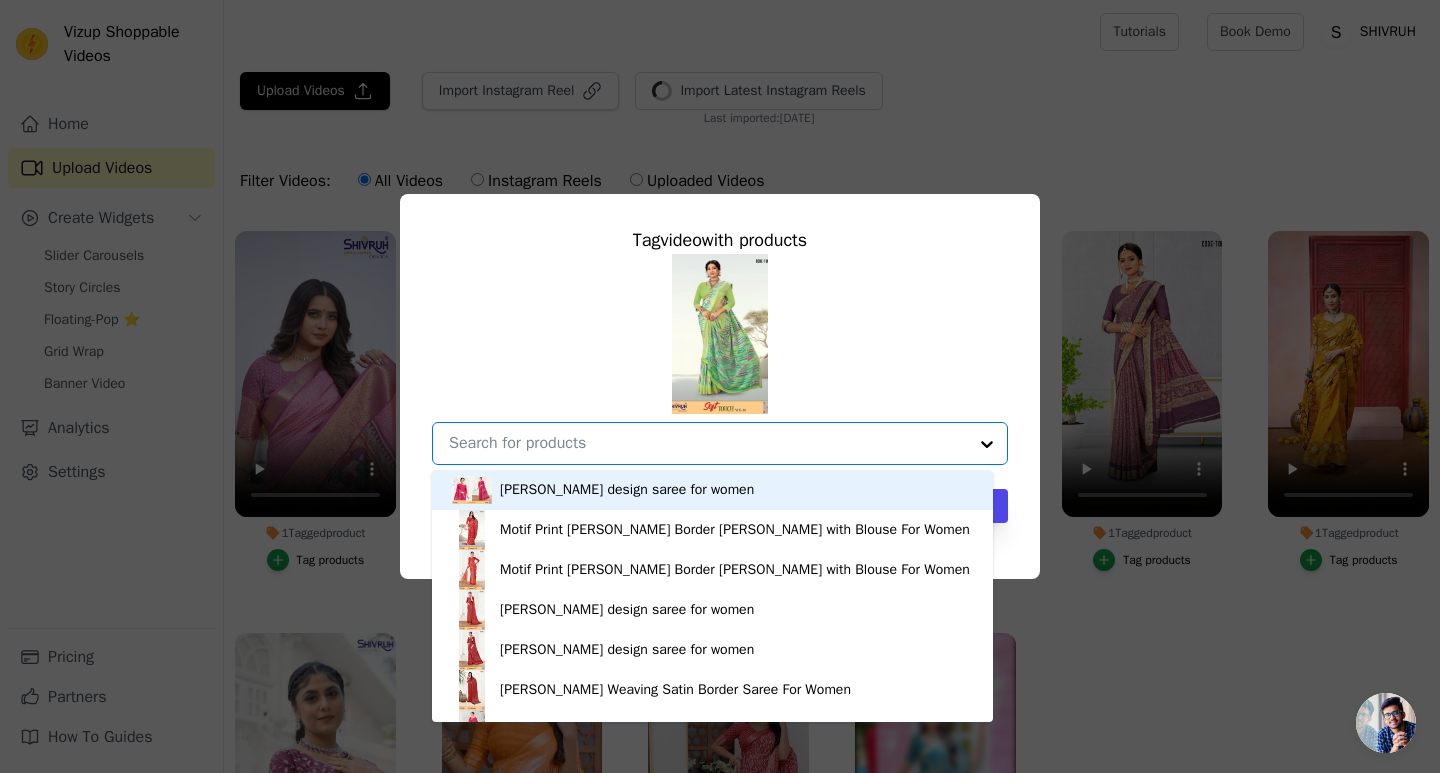 paste on "Digital Print Moss Chiffon Party wear saree" 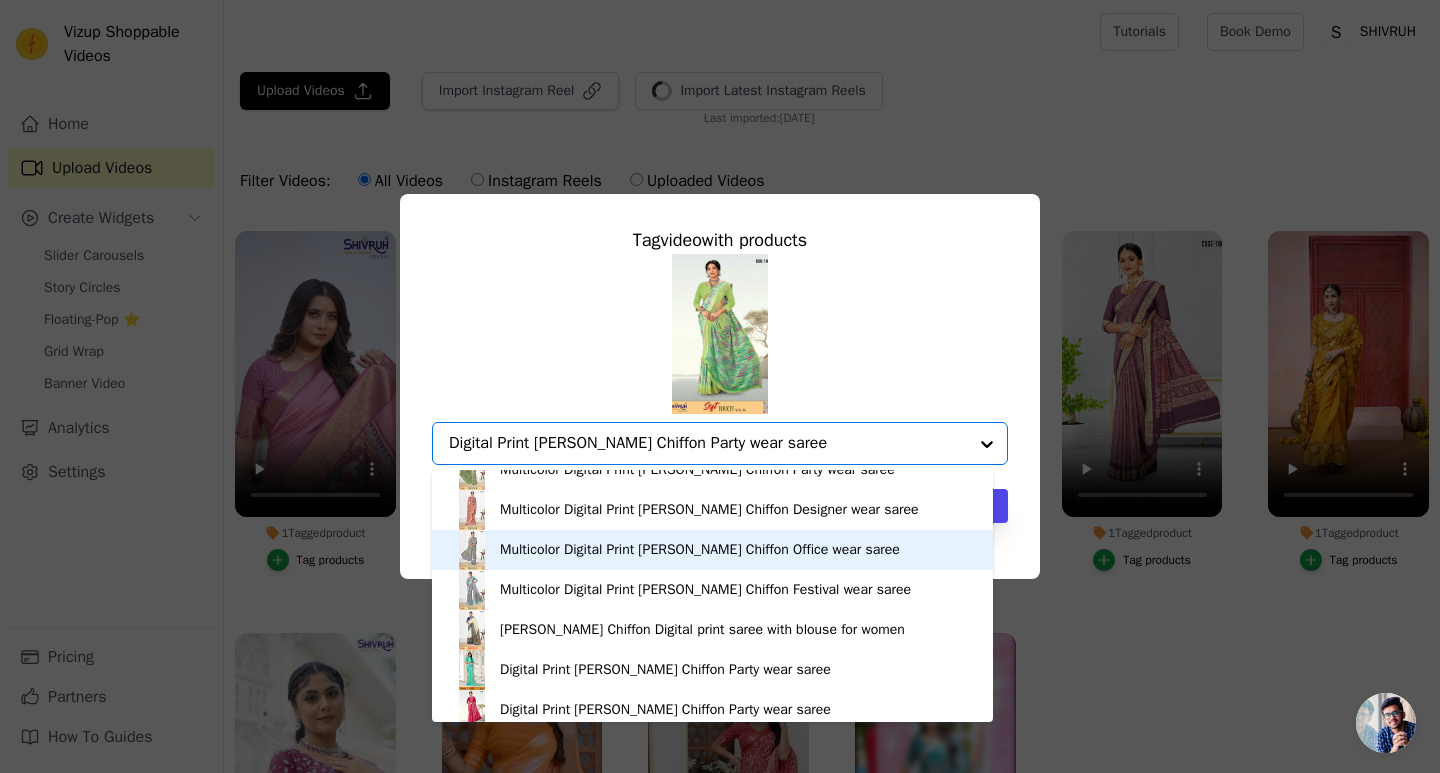 scroll, scrollTop: 800, scrollLeft: 0, axis: vertical 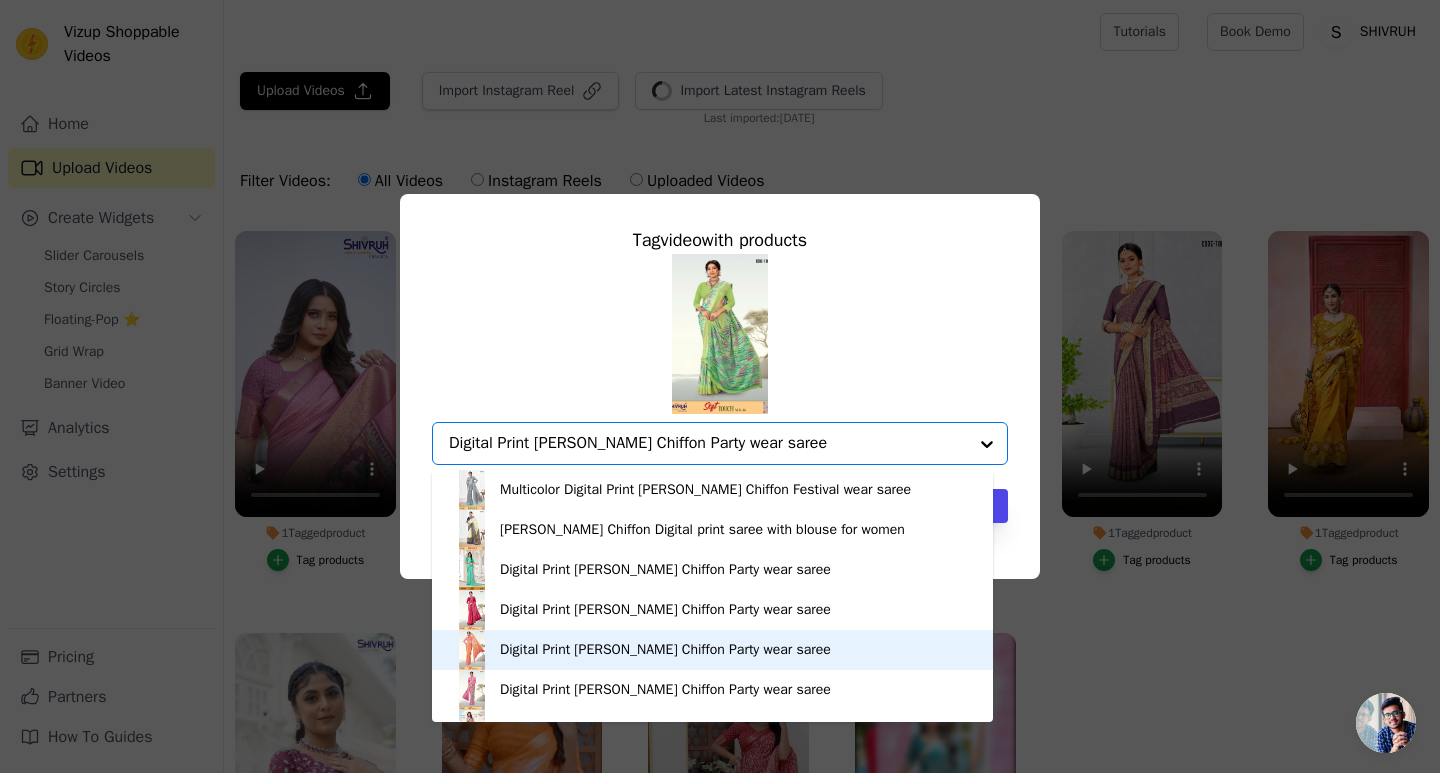 click on "Digital Print Moss Chiffon Party wear saree" at bounding box center [665, 650] 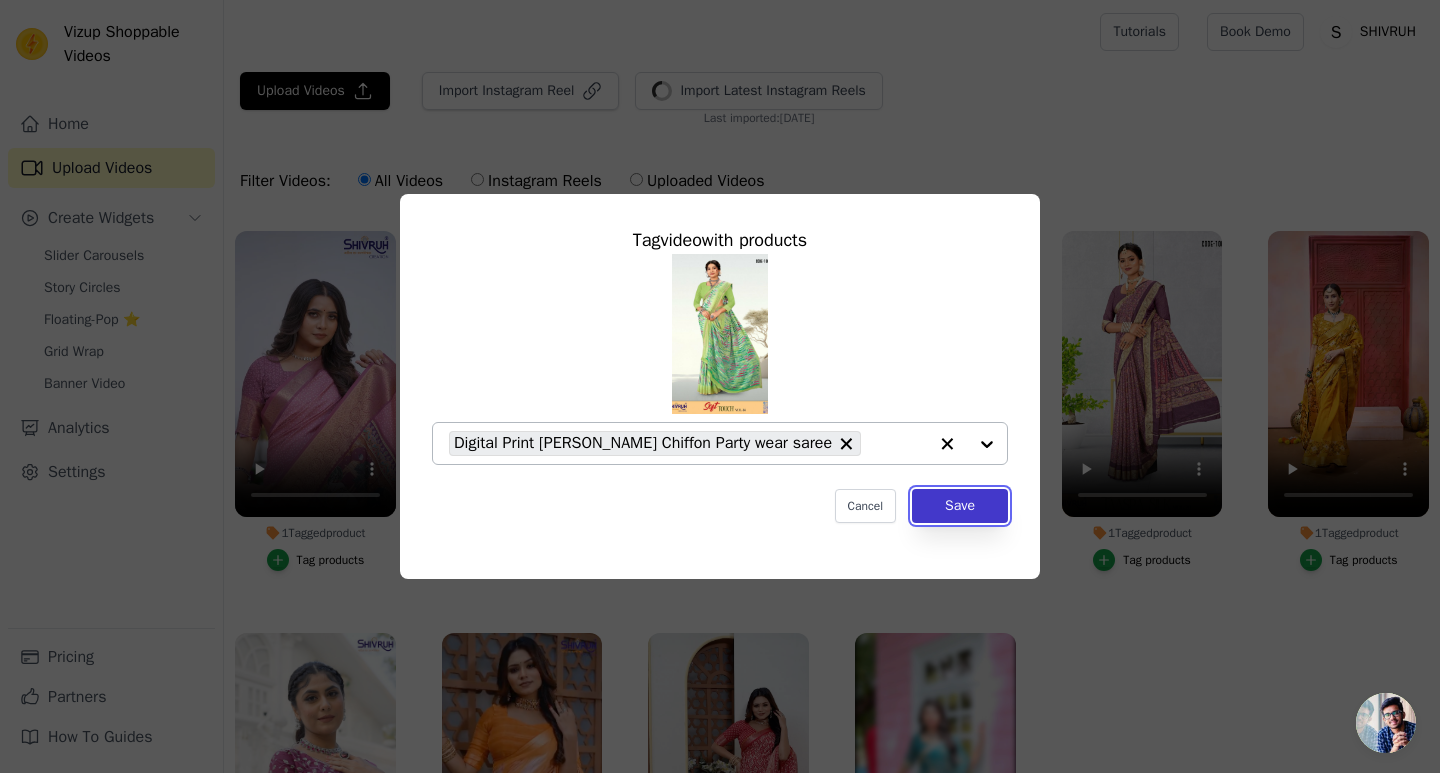 click on "Save" at bounding box center (960, 506) 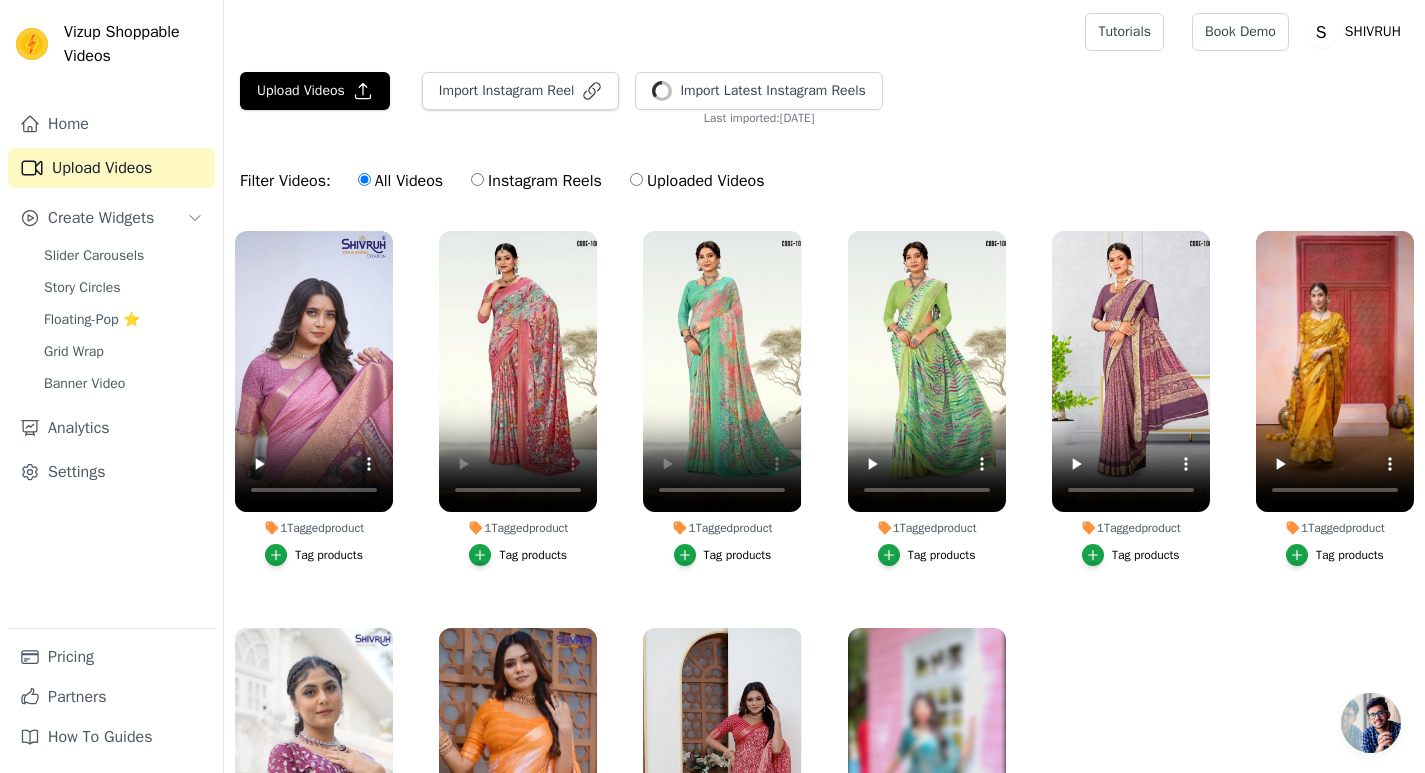 click on "Tag products" at bounding box center [738, 555] 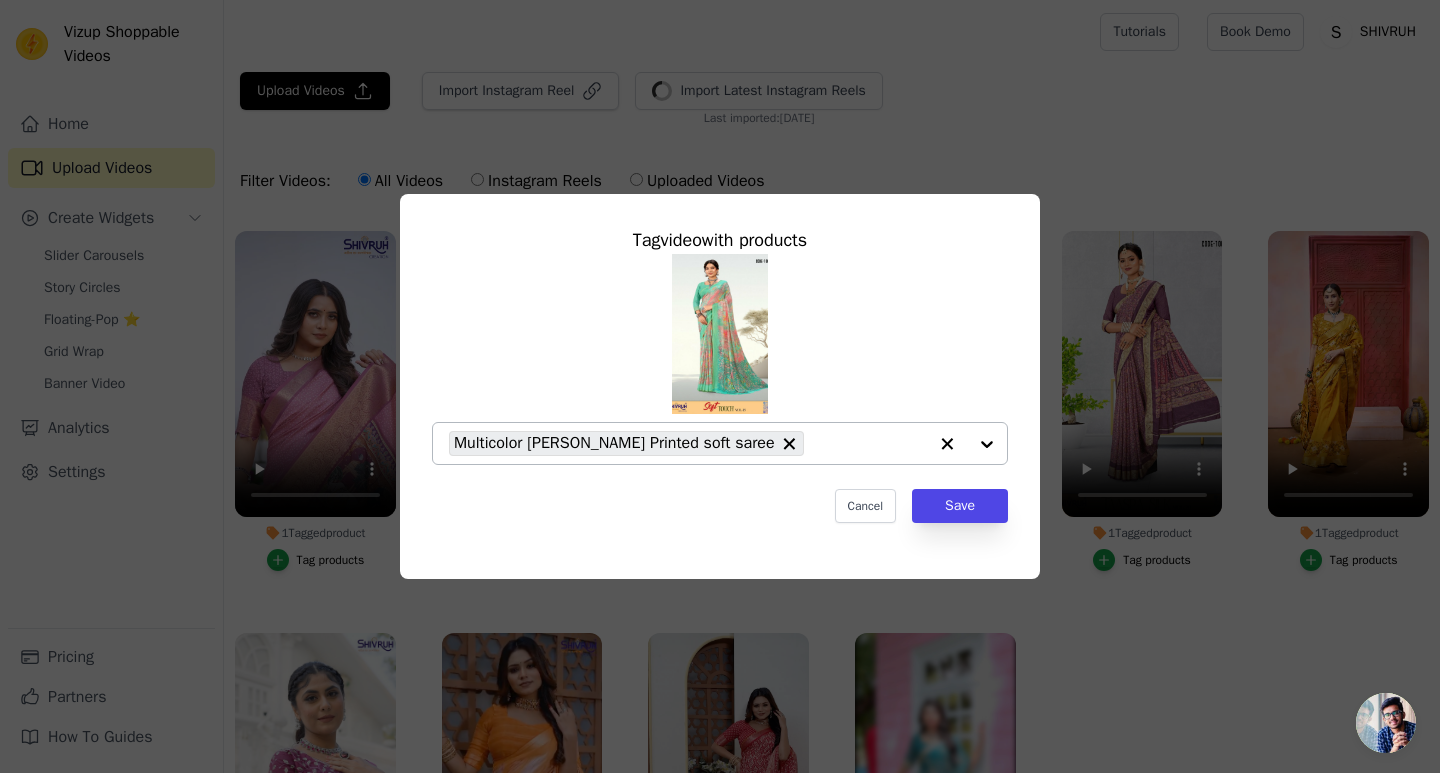 type 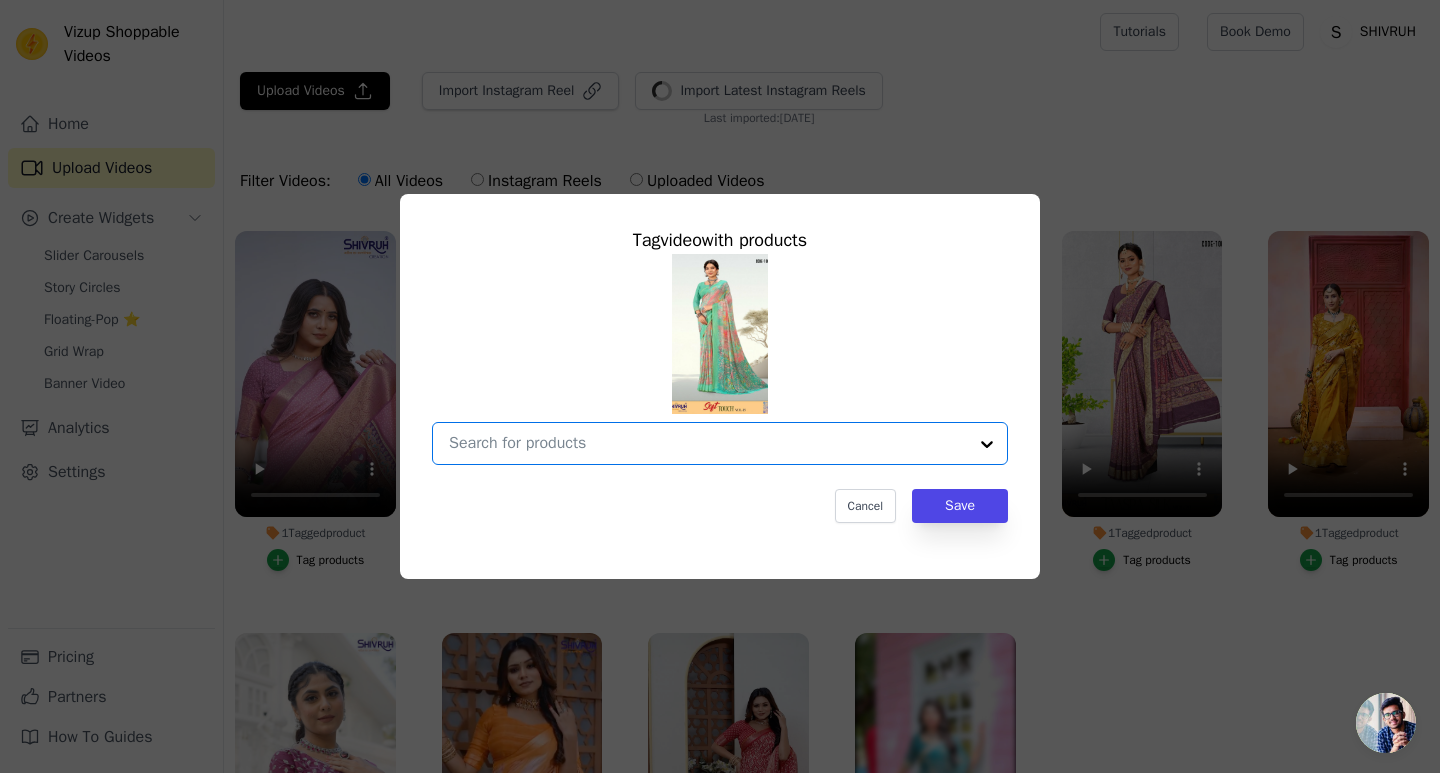 click on "1  Tagged  product     Tag  video  with products       Option undefined, selected.   Select is focused, type to refine list, press down to open the menu.                   Cancel   Save     Tag products" at bounding box center [708, 443] 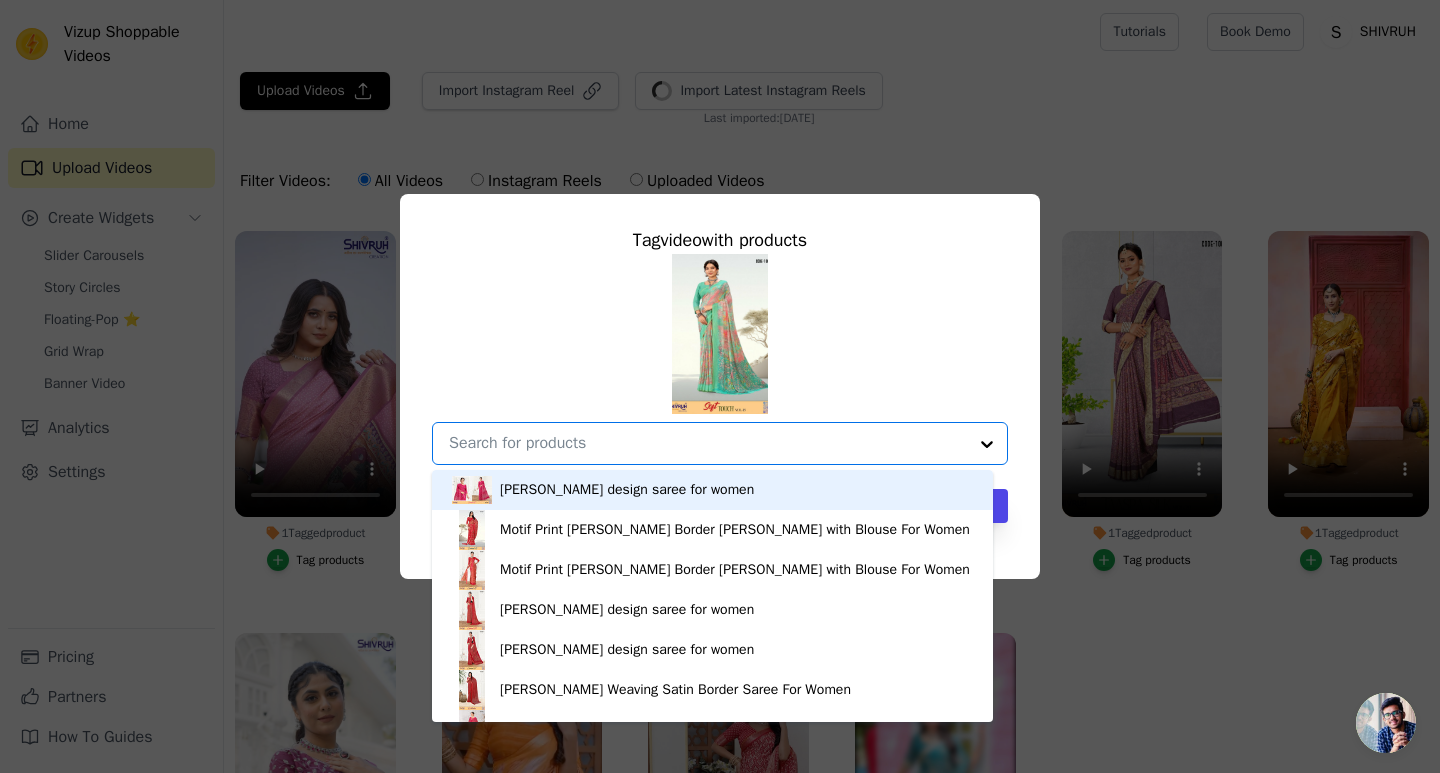 paste on "Digital Print Moss Chiffon Party wear saree" 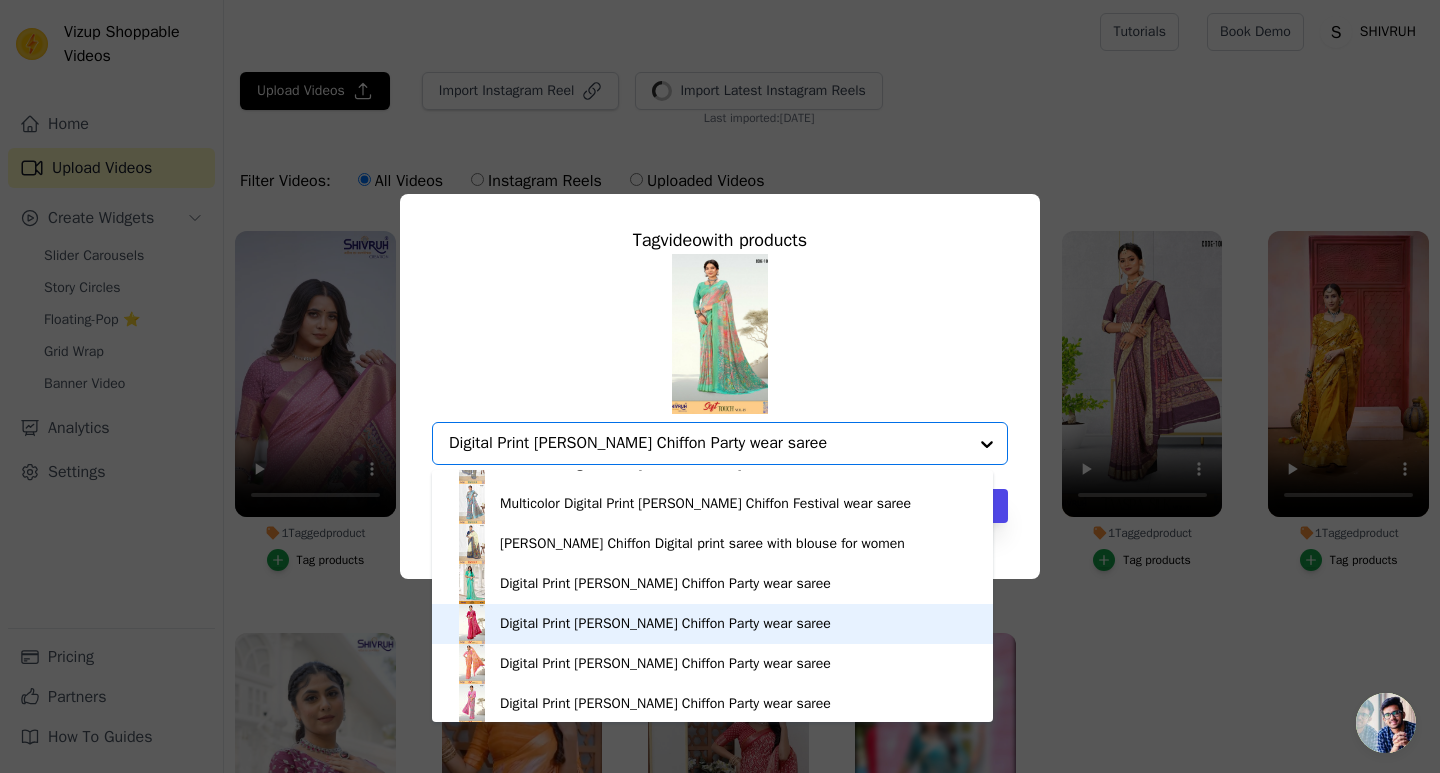 scroll, scrollTop: 800, scrollLeft: 0, axis: vertical 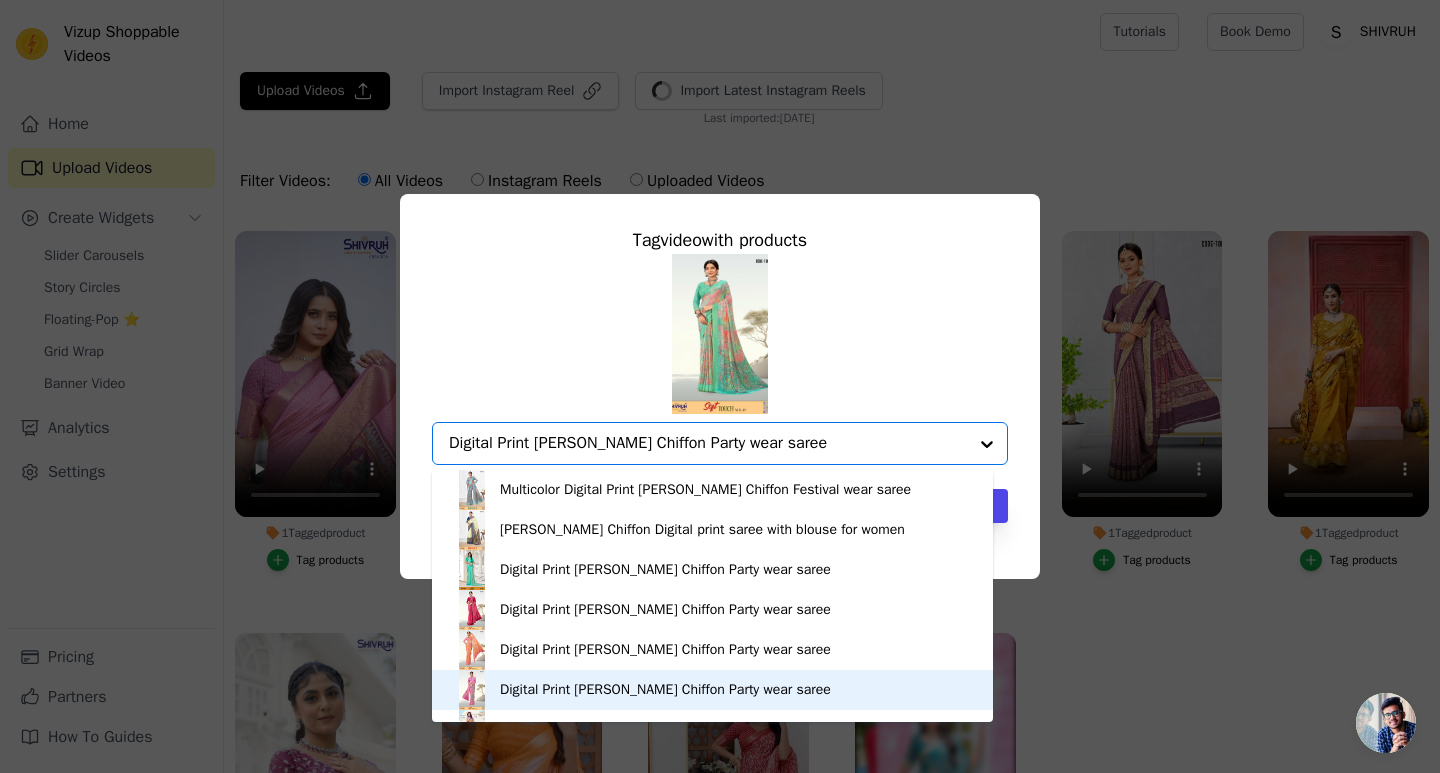 click on "Digital Print Moss Chiffon Party wear saree" at bounding box center (712, 690) 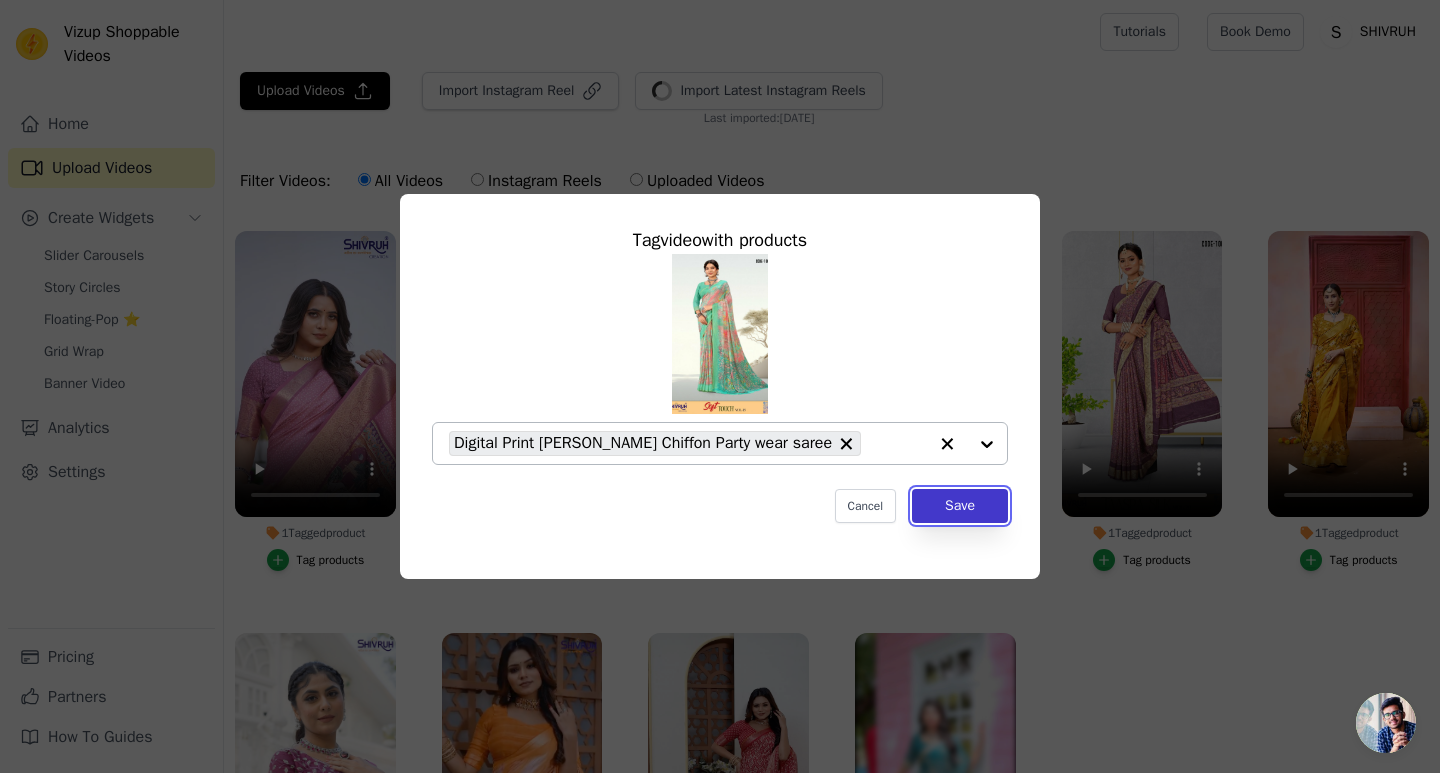 click on "Save" at bounding box center (960, 506) 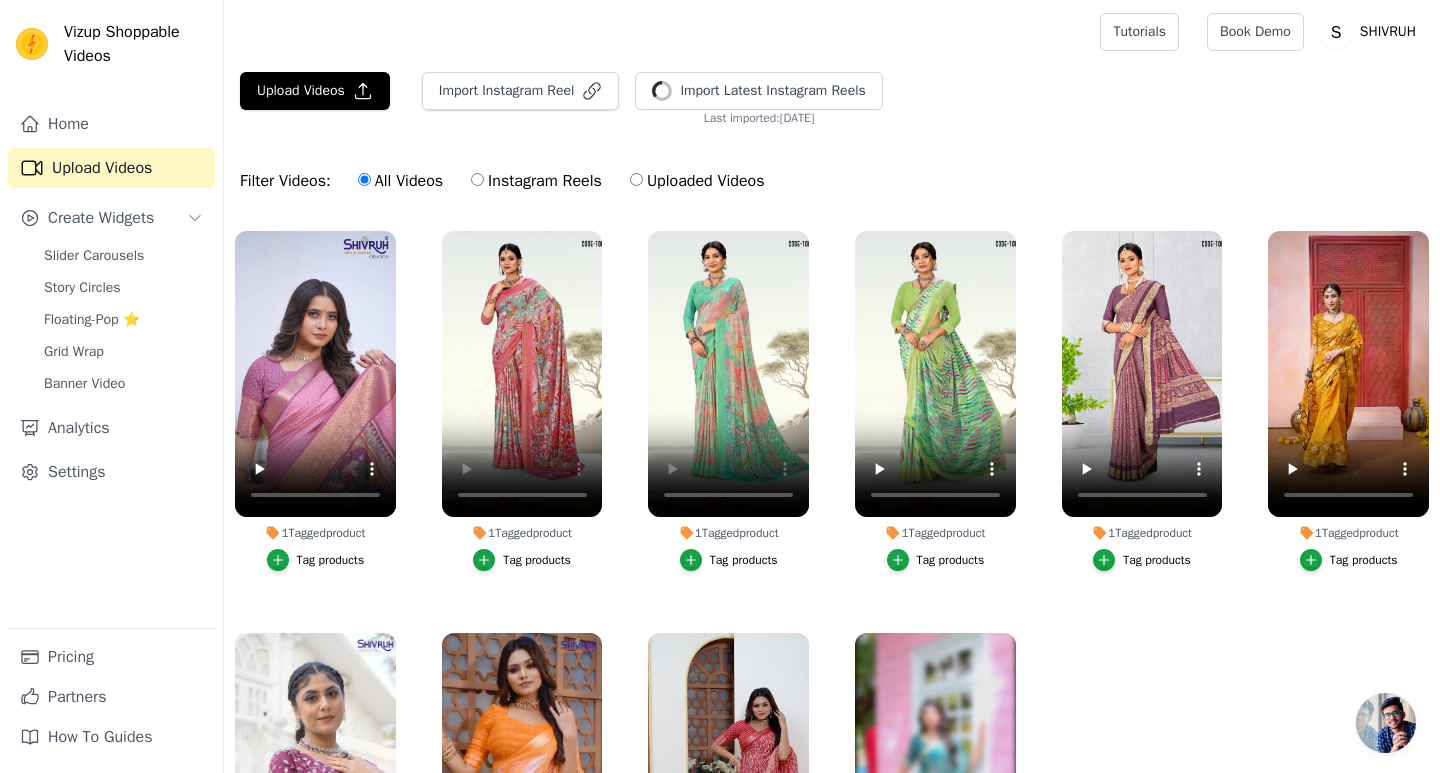 click on "Tag products" at bounding box center [537, 560] 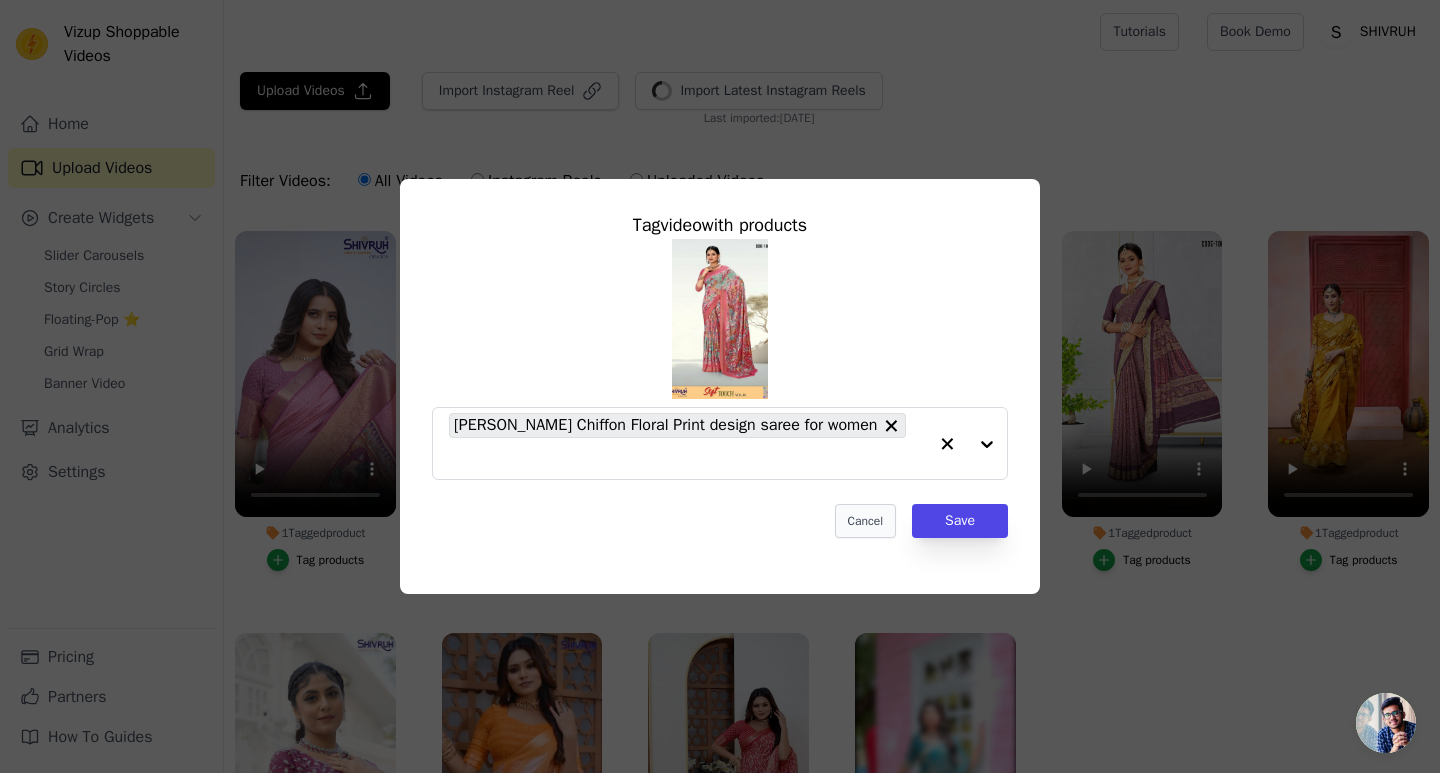 type 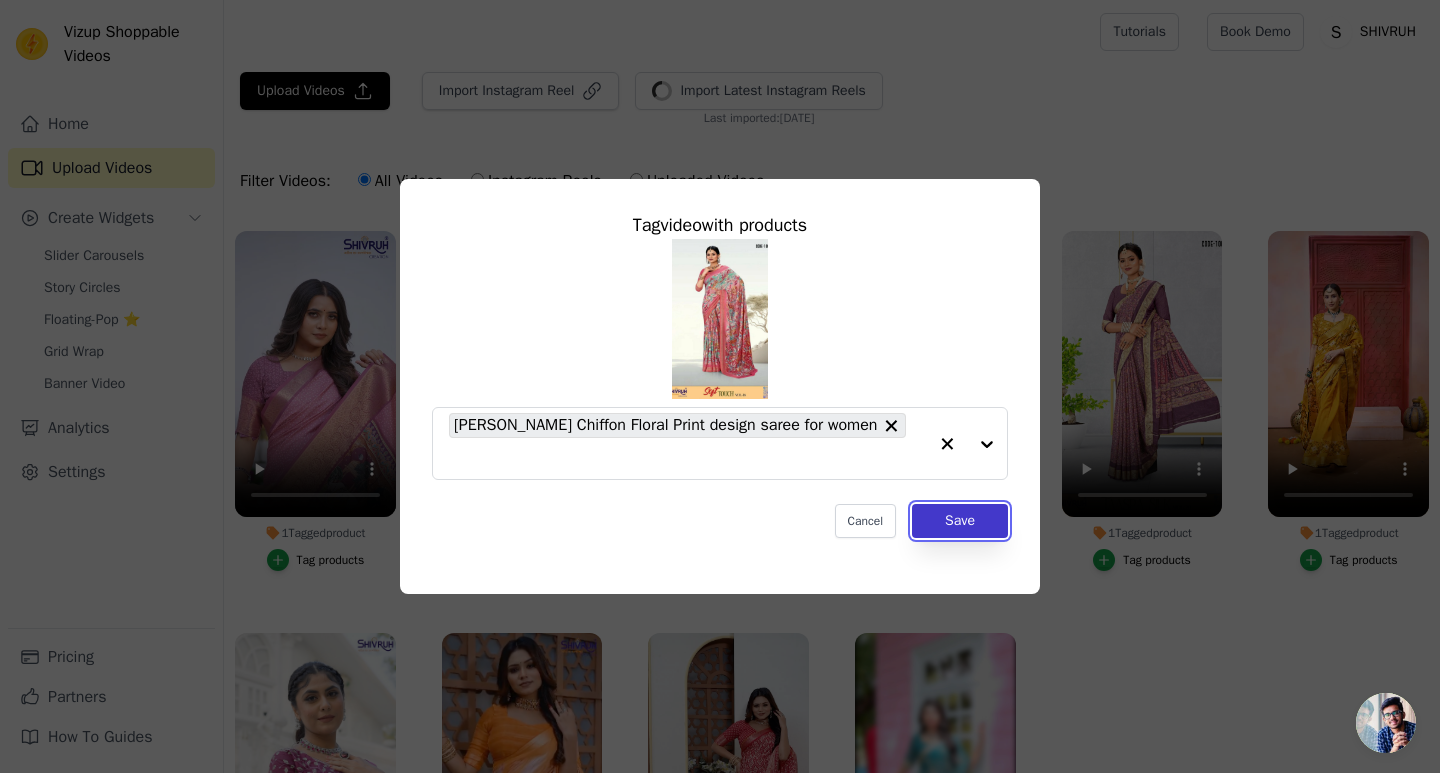 click on "Save" at bounding box center [960, 521] 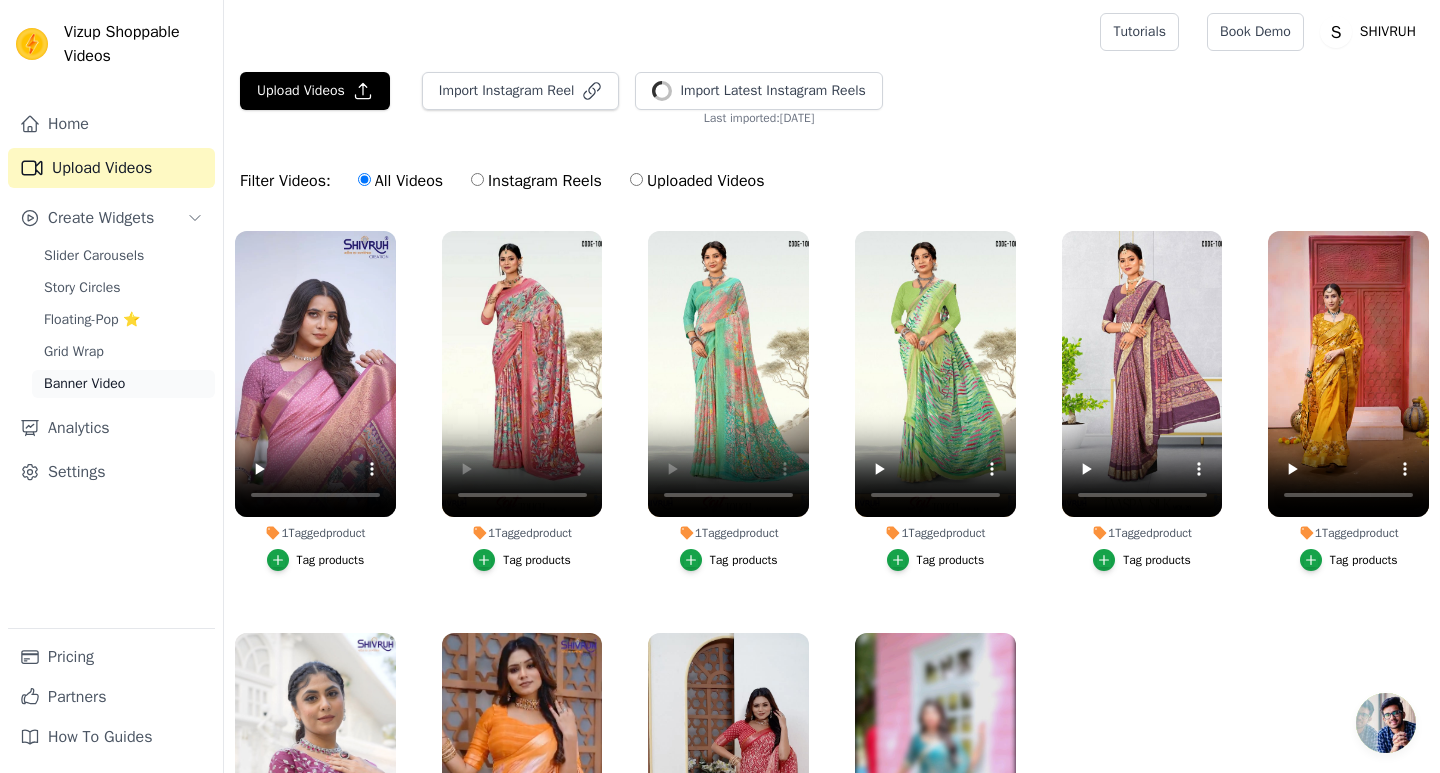 click on "Banner Video" at bounding box center [84, 384] 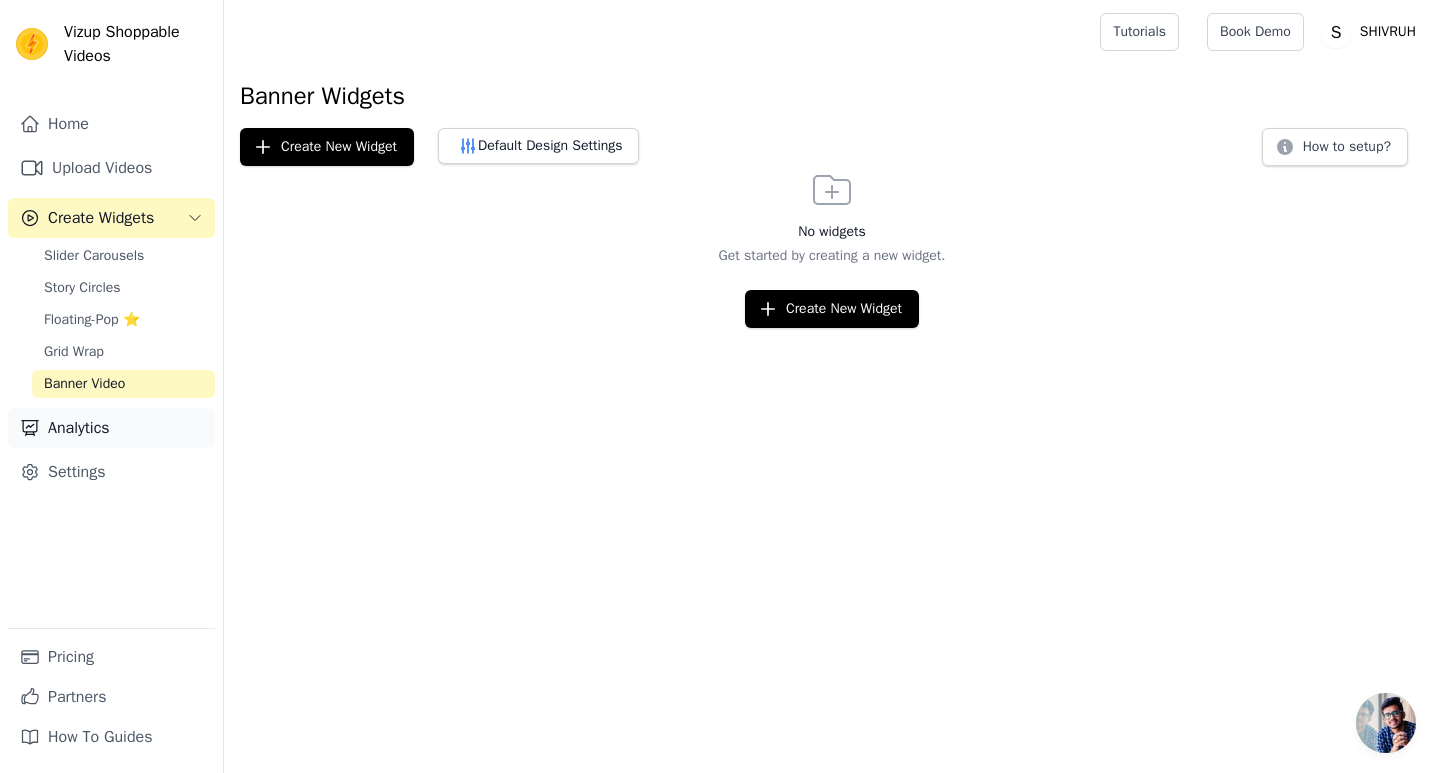click on "Analytics" at bounding box center (111, 428) 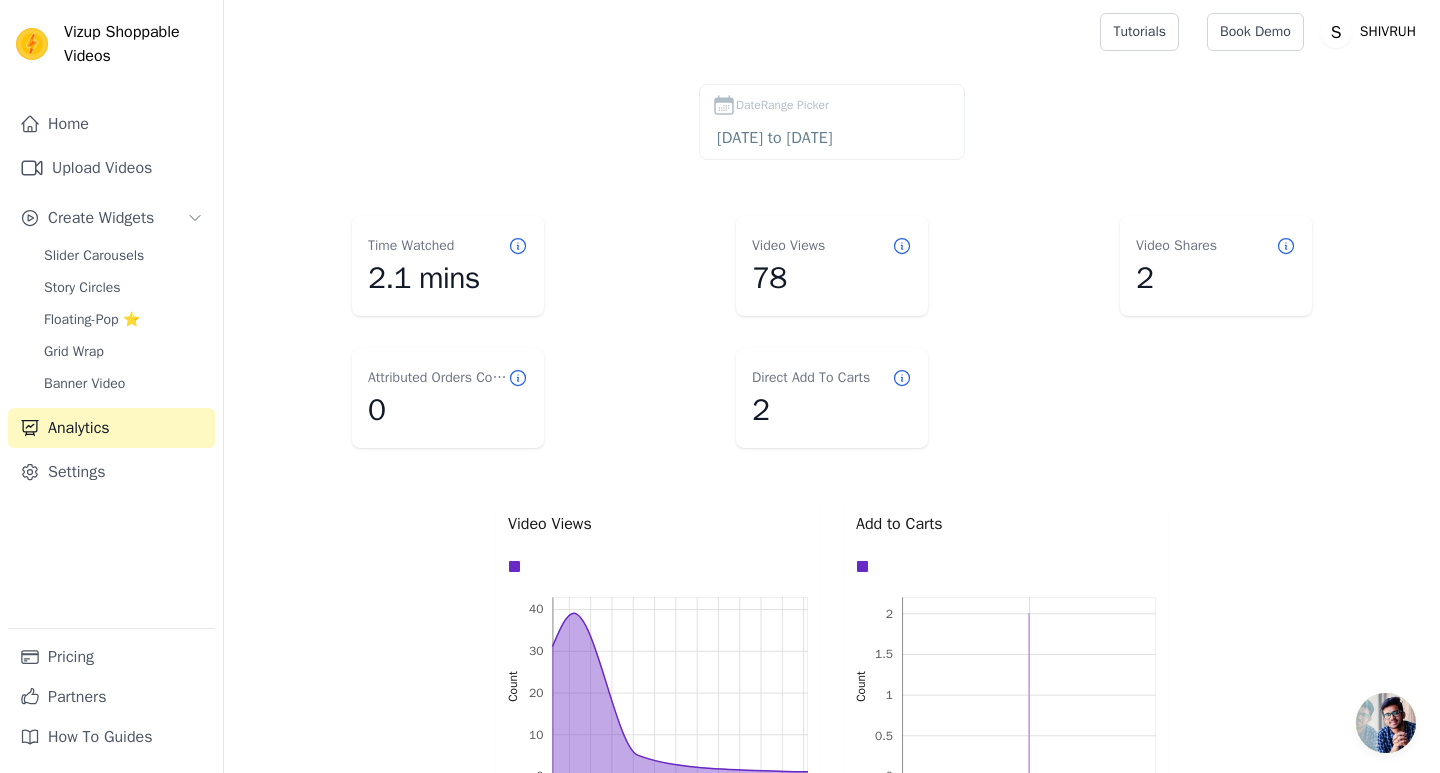 click on "2.1 mins" at bounding box center [448, 278] 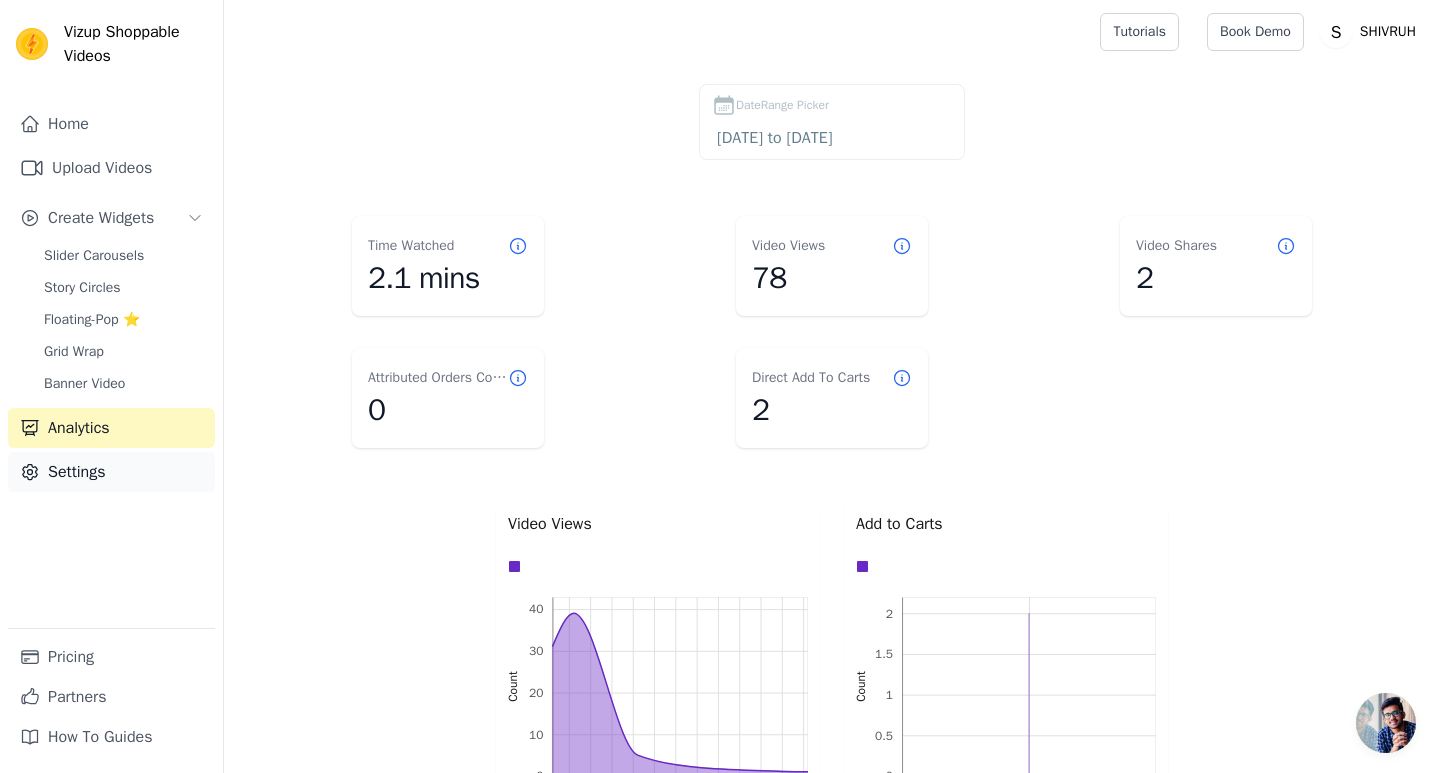 click on "Settings" at bounding box center (111, 472) 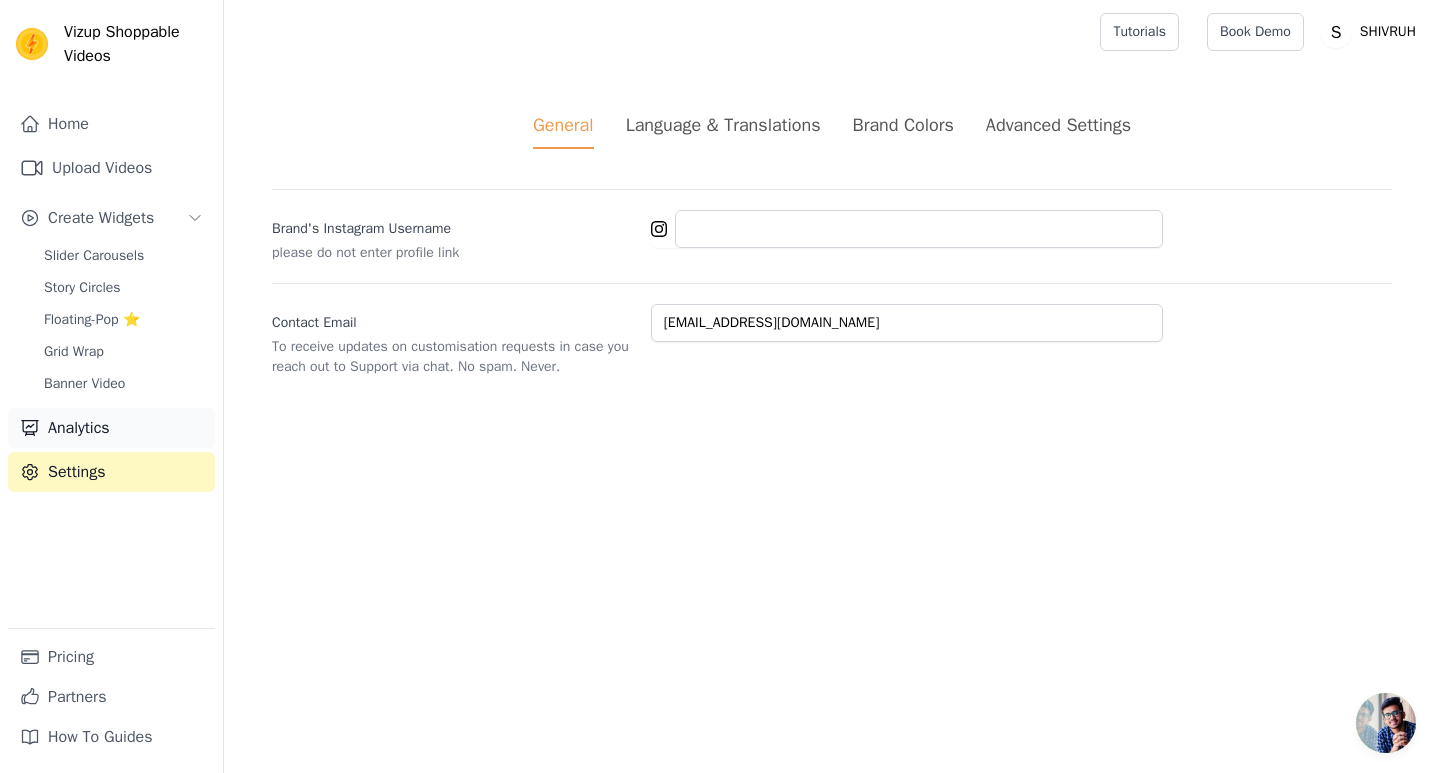 click on "Analytics" at bounding box center [111, 428] 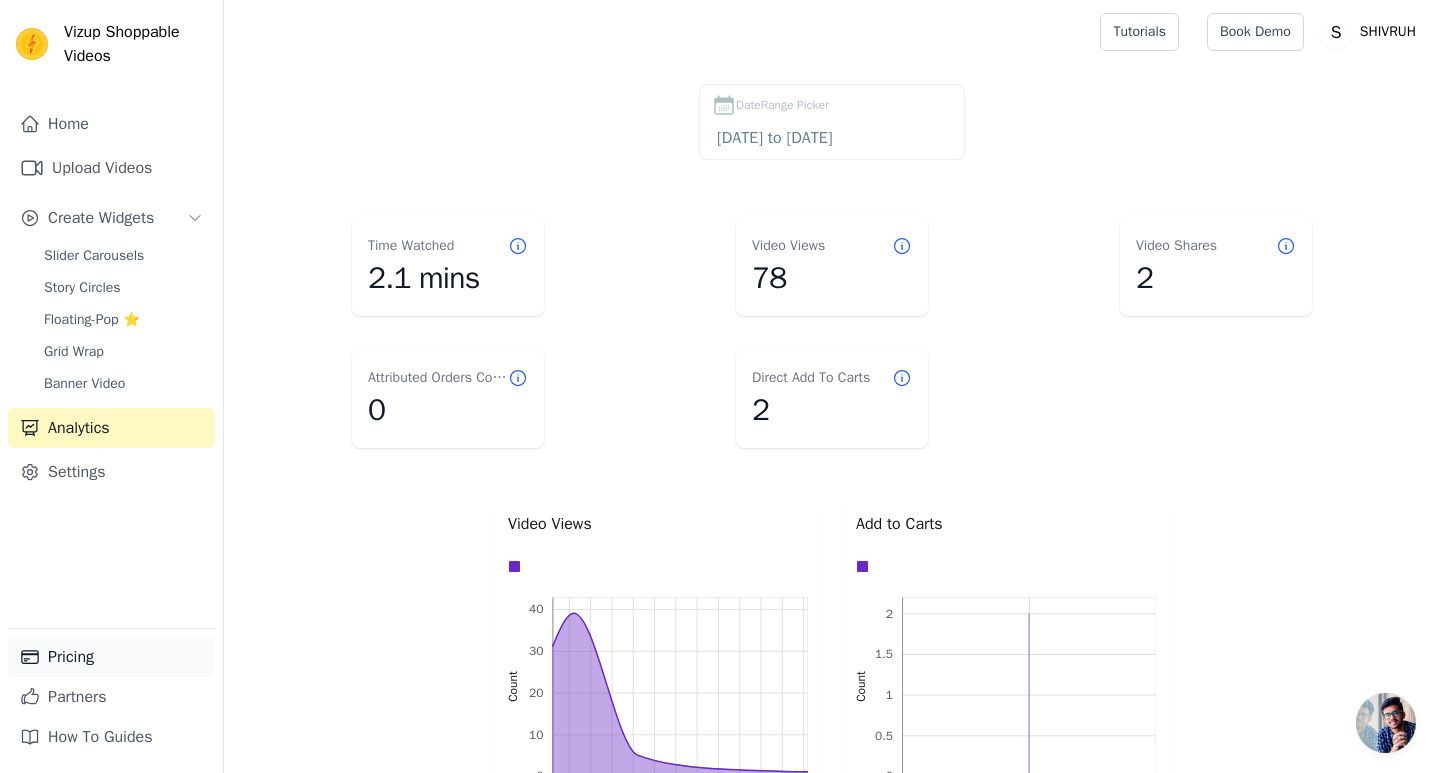 click on "Pricing" at bounding box center (111, 657) 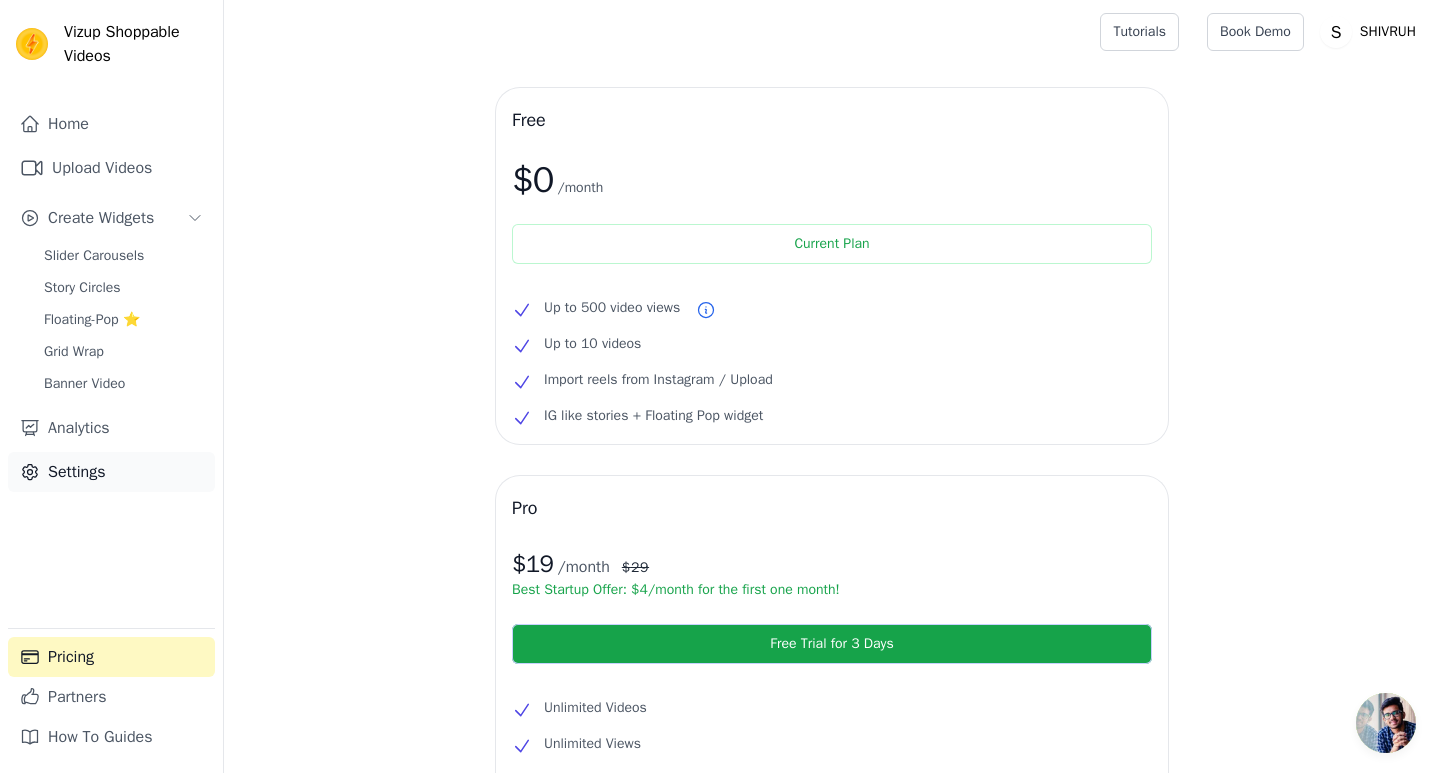 click on "Settings" at bounding box center (111, 472) 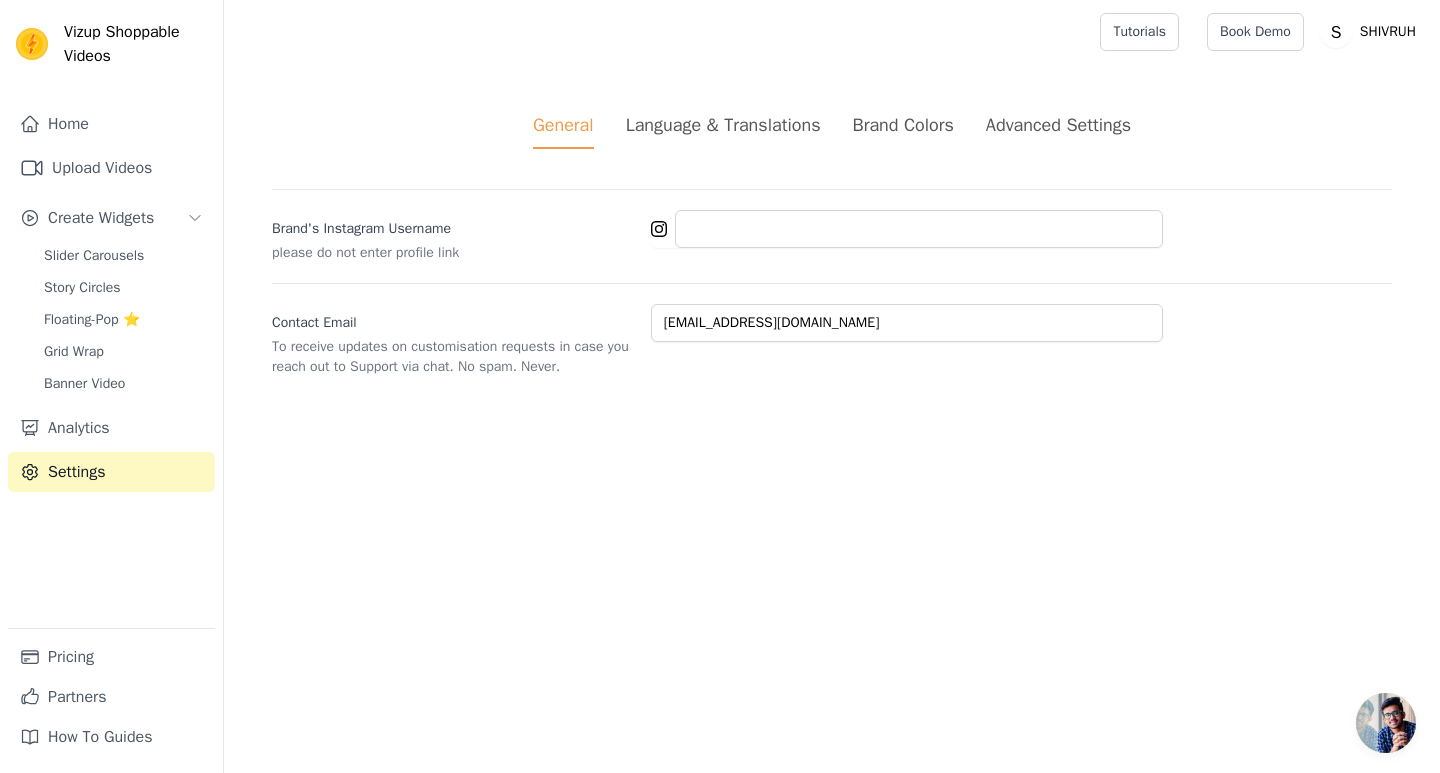 click on "Brand Colors" at bounding box center (903, 125) 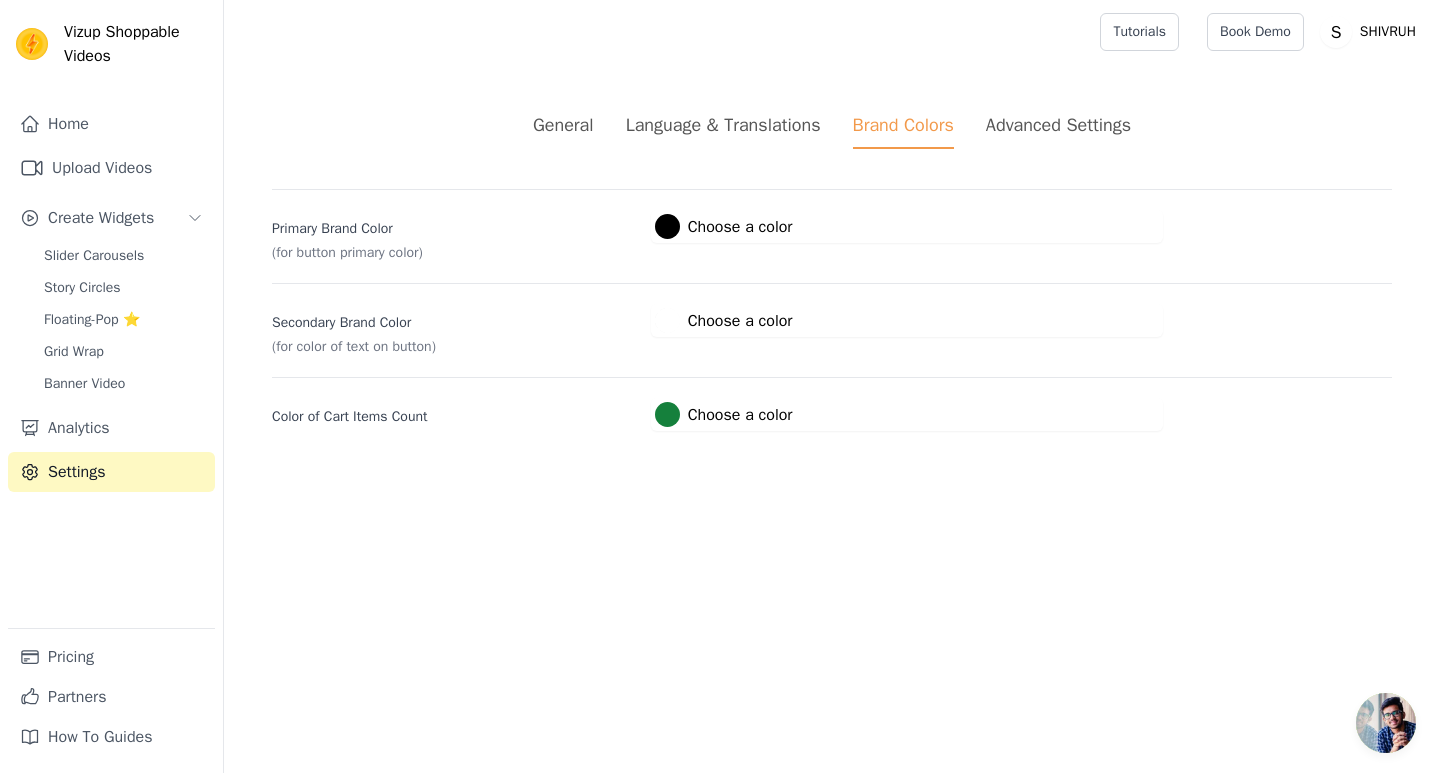 click on "Advanced Settings" at bounding box center [1058, 125] 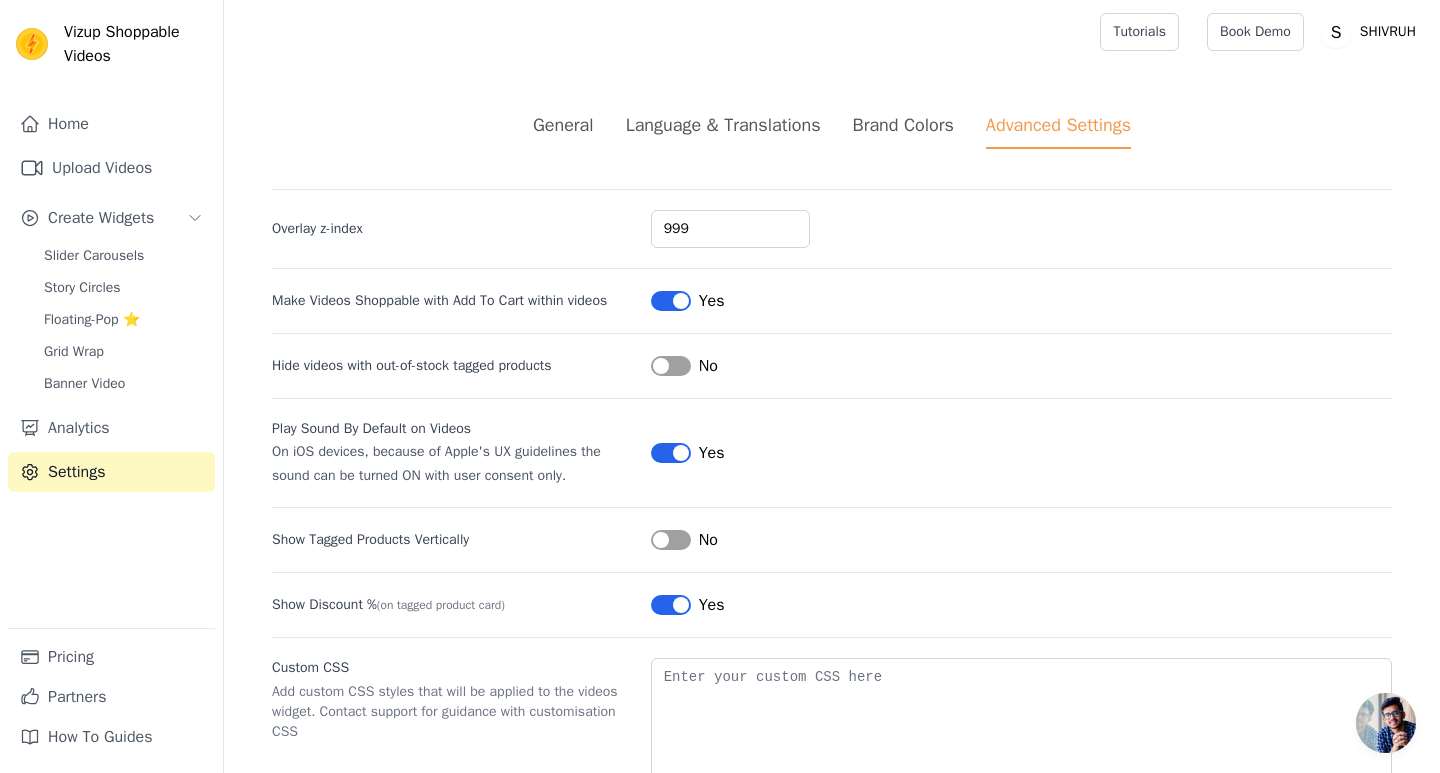 click on "General" at bounding box center [563, 125] 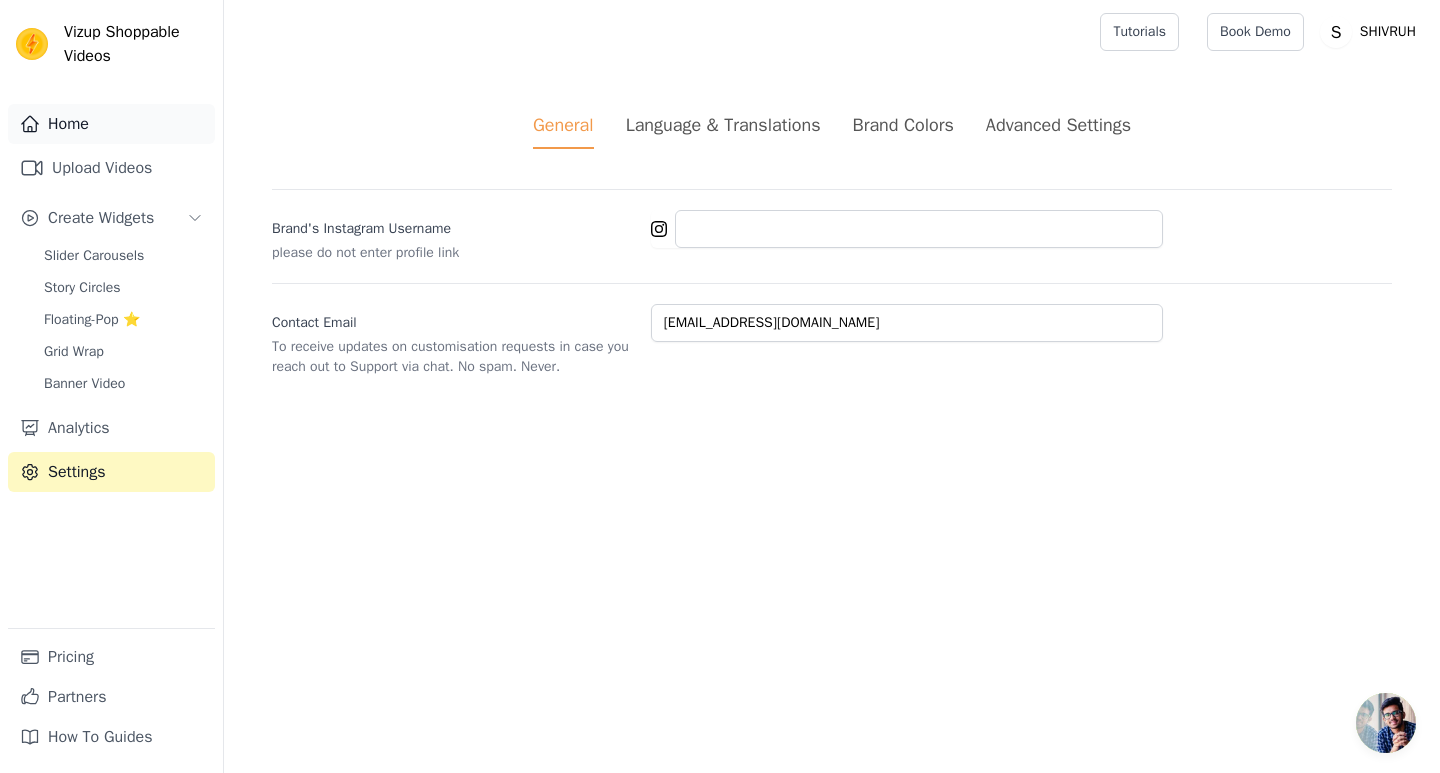 click on "Home" at bounding box center (111, 124) 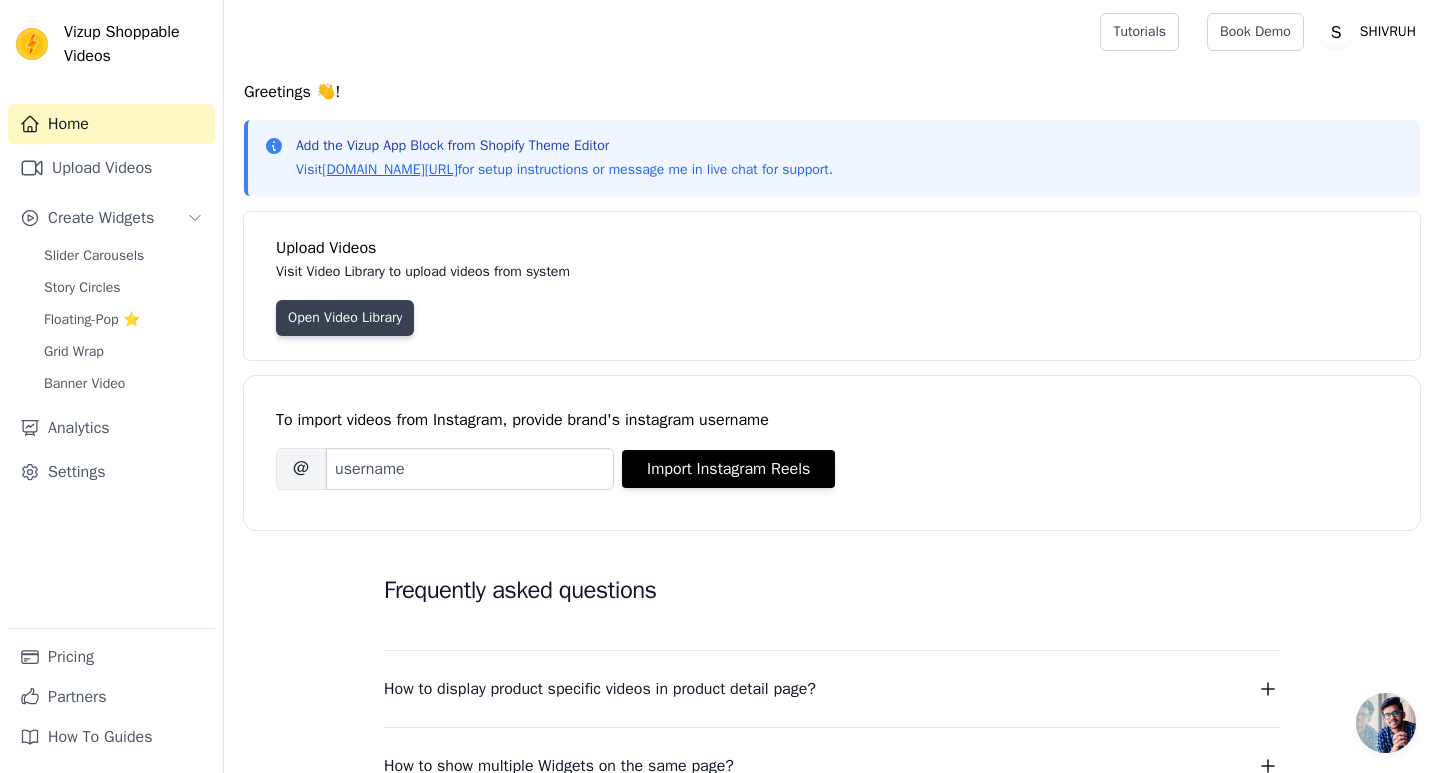 click on "Open Video Library" at bounding box center [345, 318] 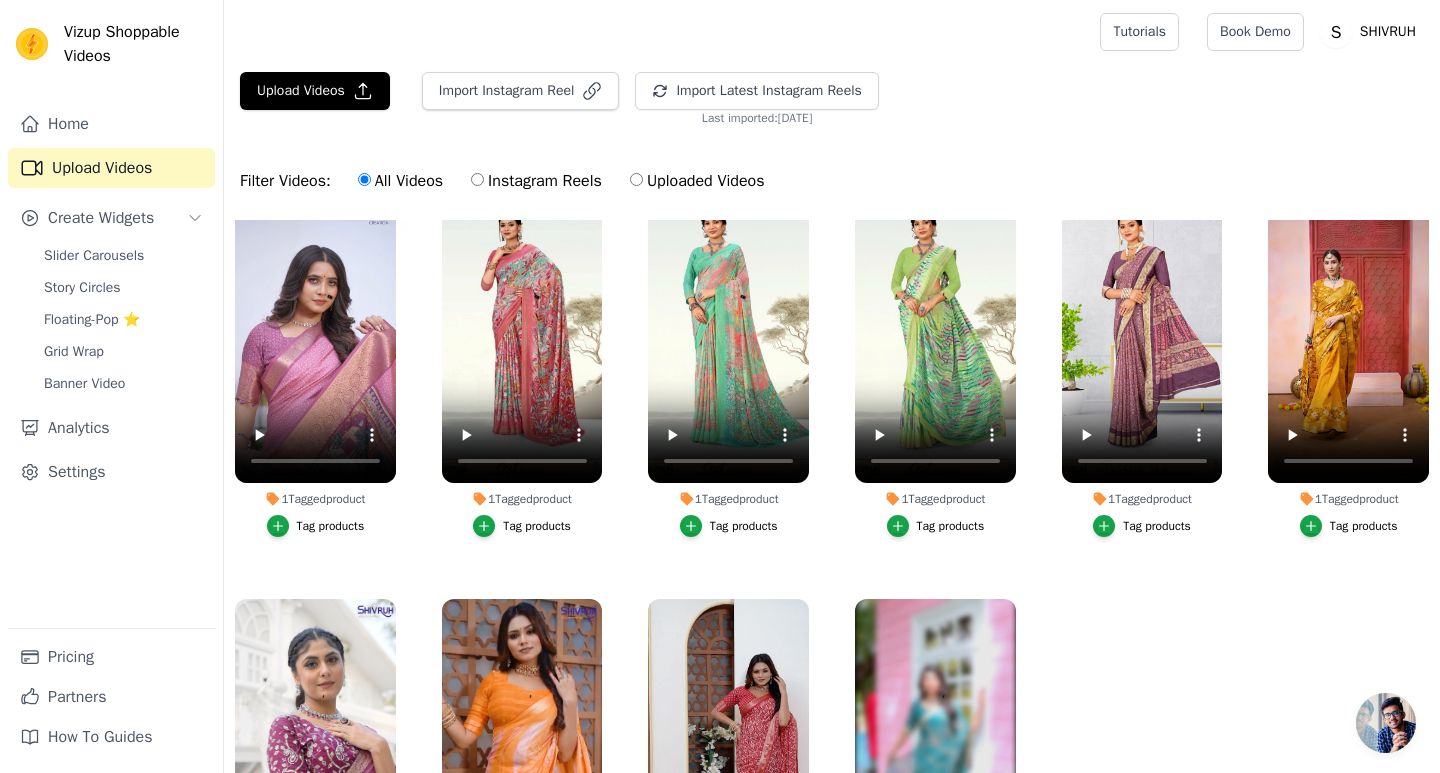 scroll, scrollTop: 0, scrollLeft: 0, axis: both 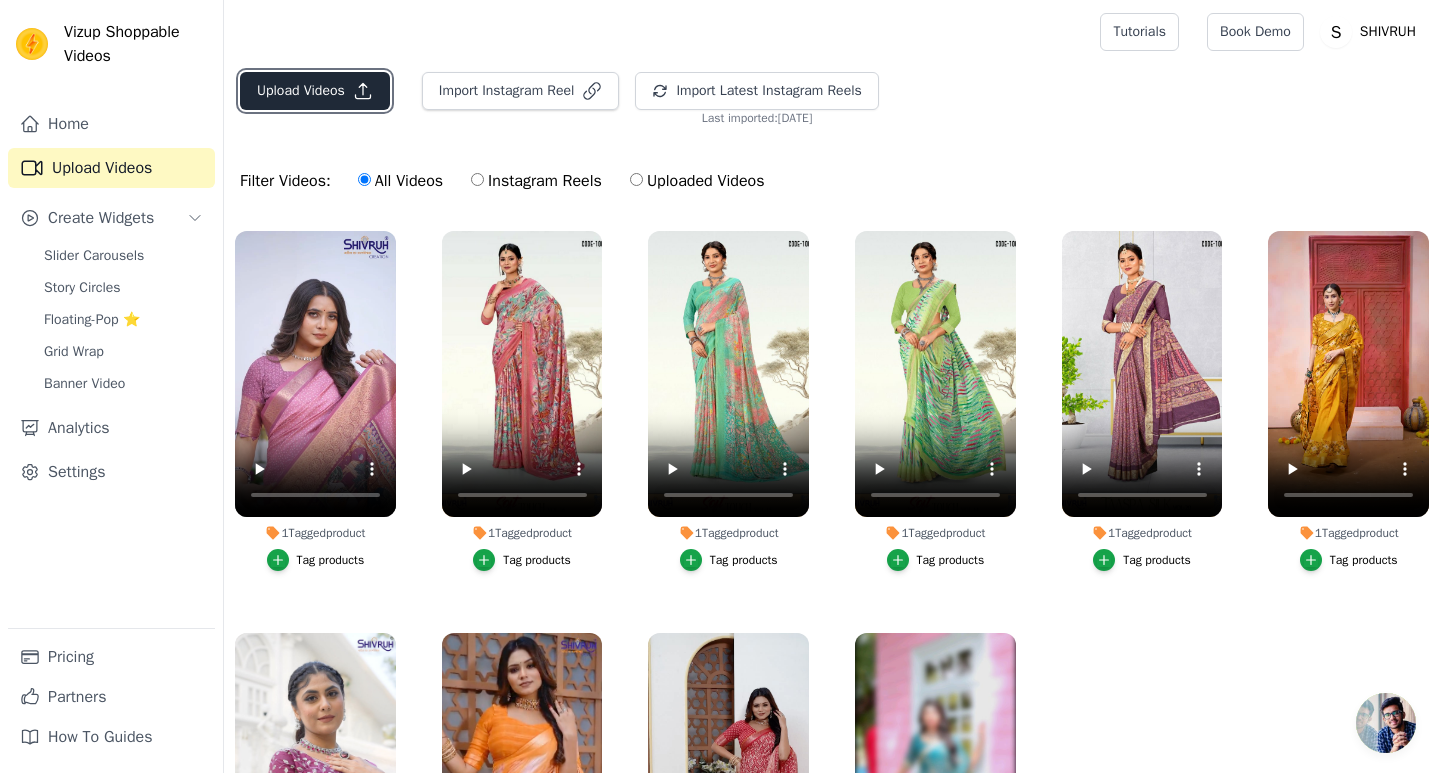 click on "Upload Videos" at bounding box center [315, 91] 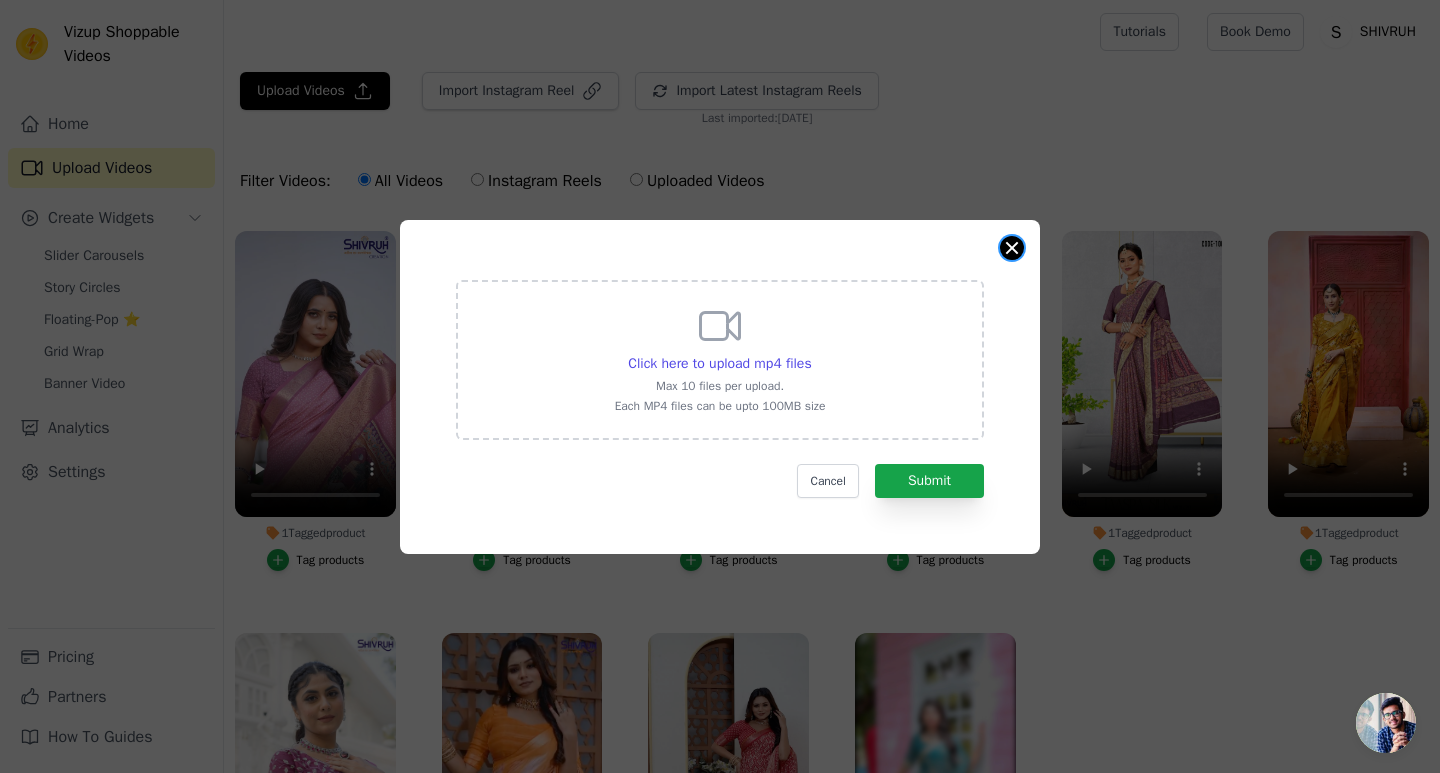 click at bounding box center [1012, 248] 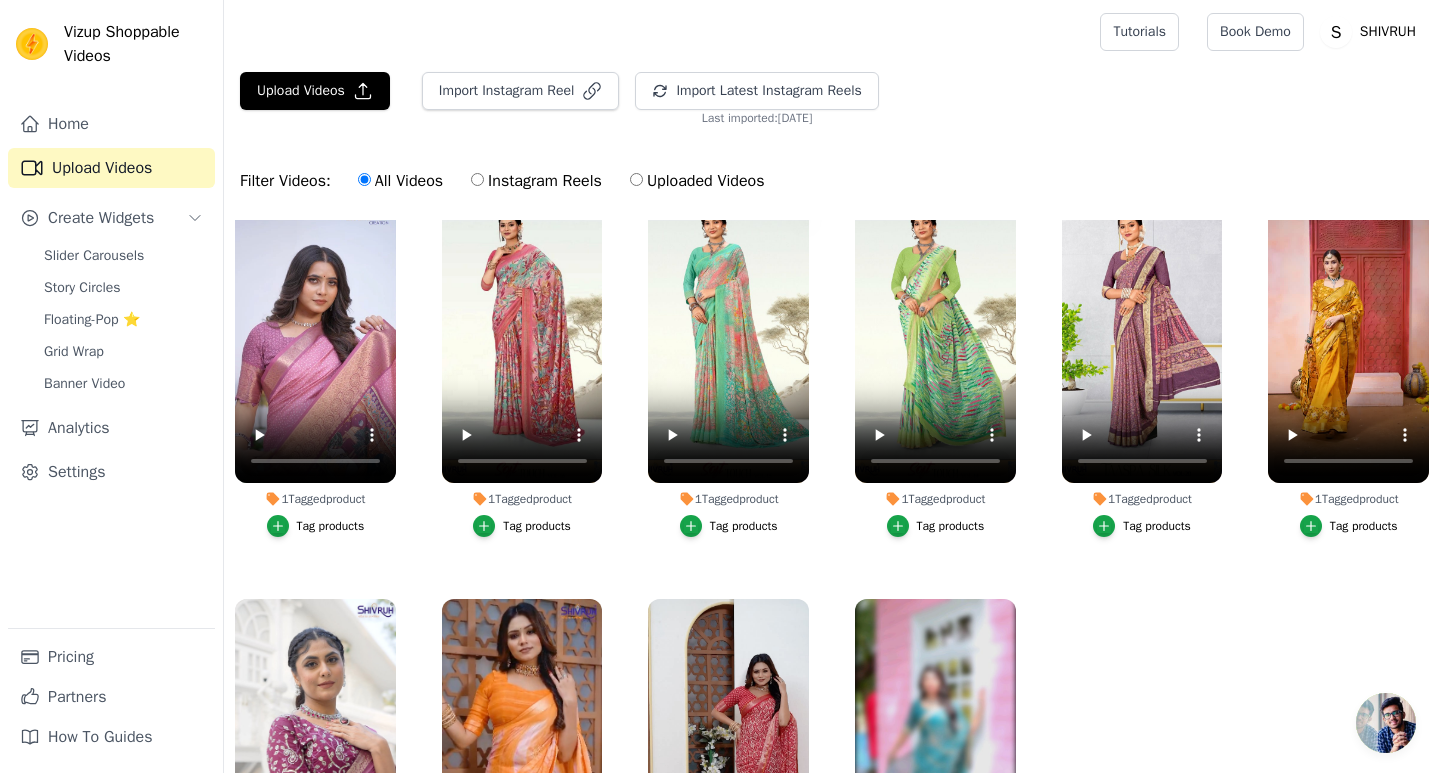 scroll, scrollTop: 0, scrollLeft: 0, axis: both 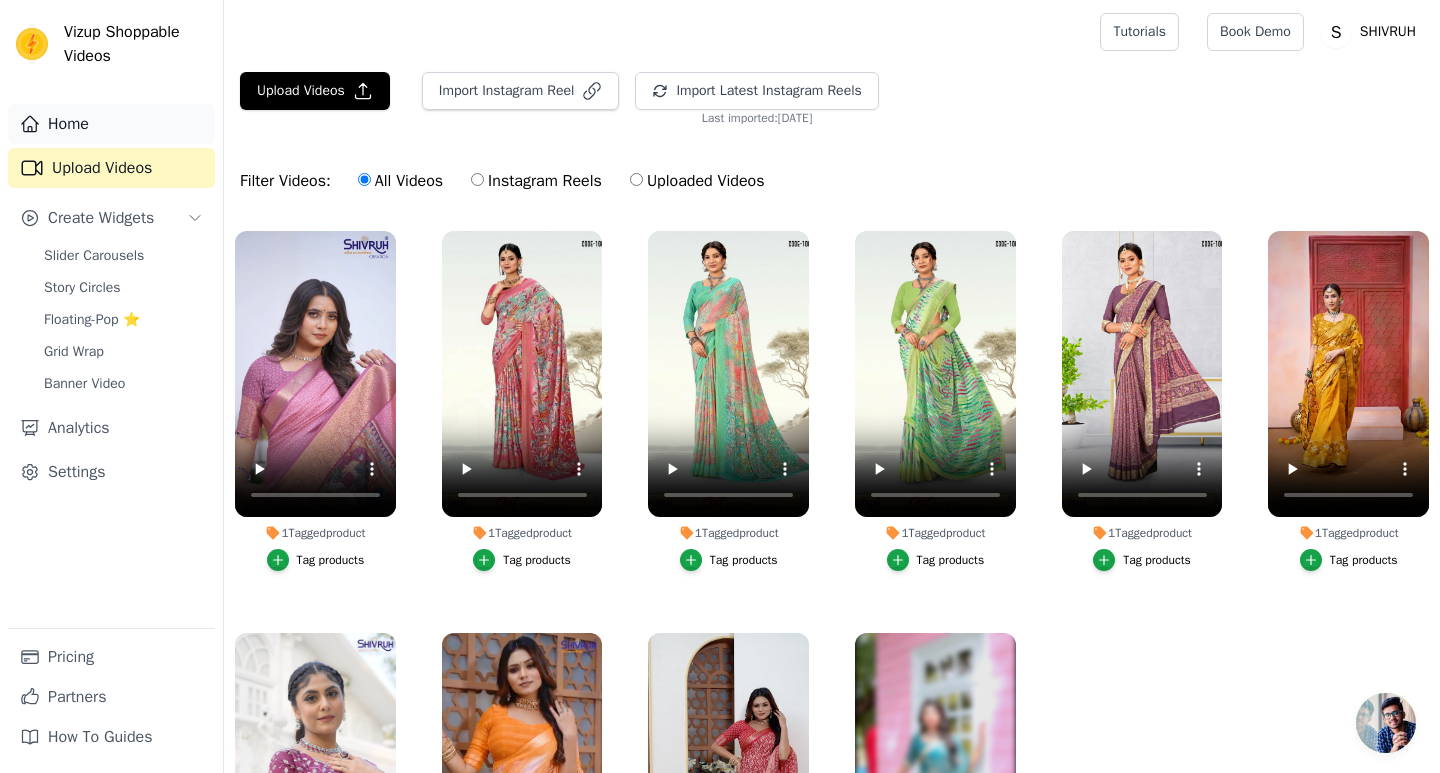 click on "Home" at bounding box center [111, 124] 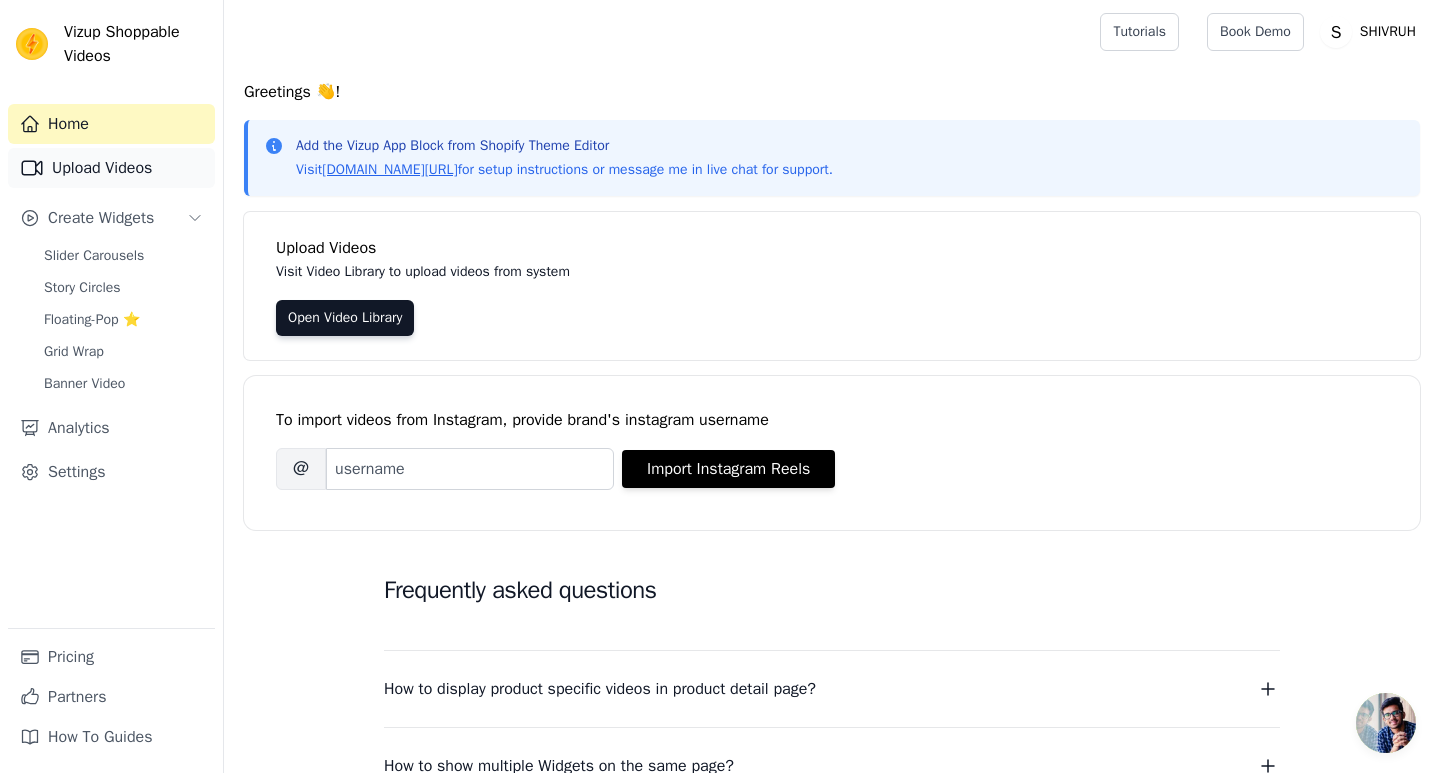 click on "Upload Videos" at bounding box center [111, 168] 